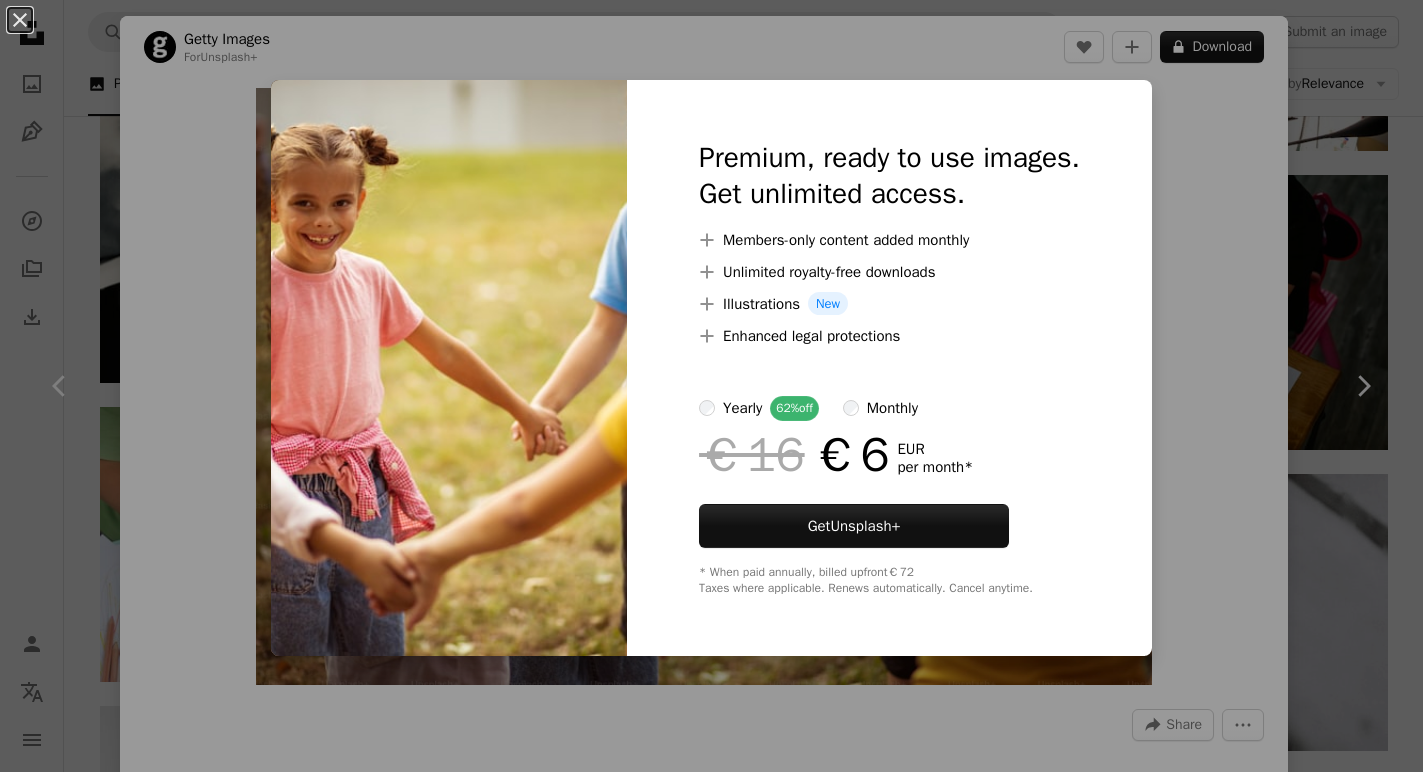 scroll, scrollTop: 4481, scrollLeft: 0, axis: vertical 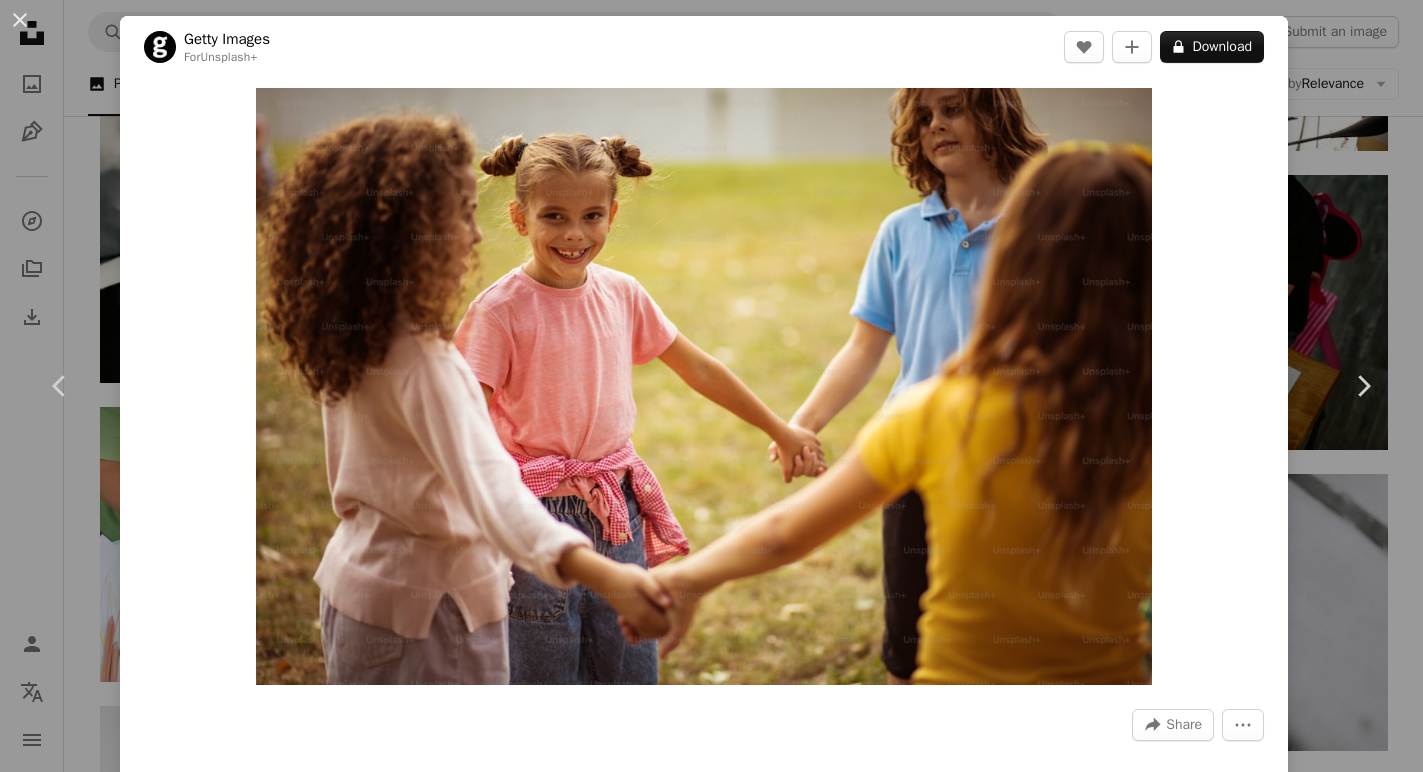 click on "[FIRST] [LAST]" at bounding box center (711, 386) 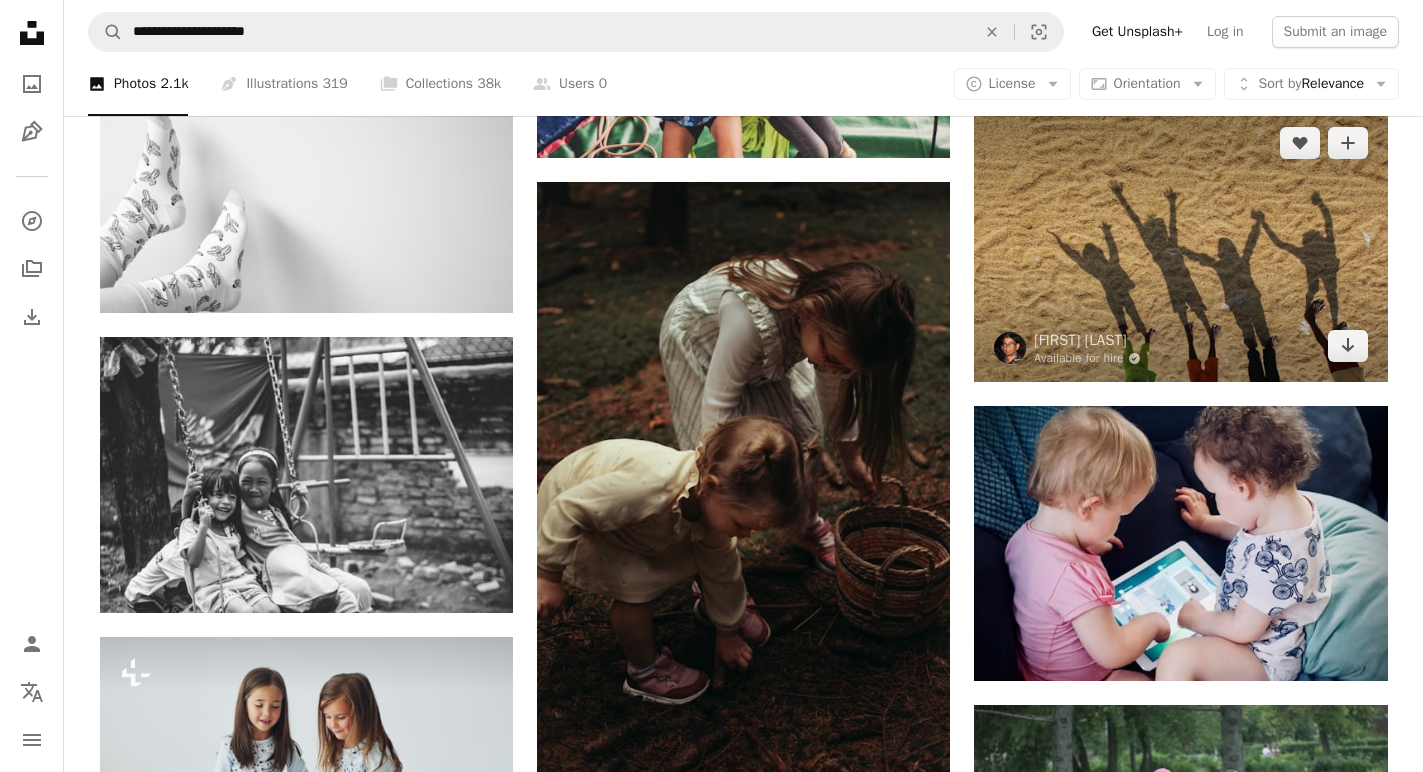 scroll, scrollTop: 5138, scrollLeft: 0, axis: vertical 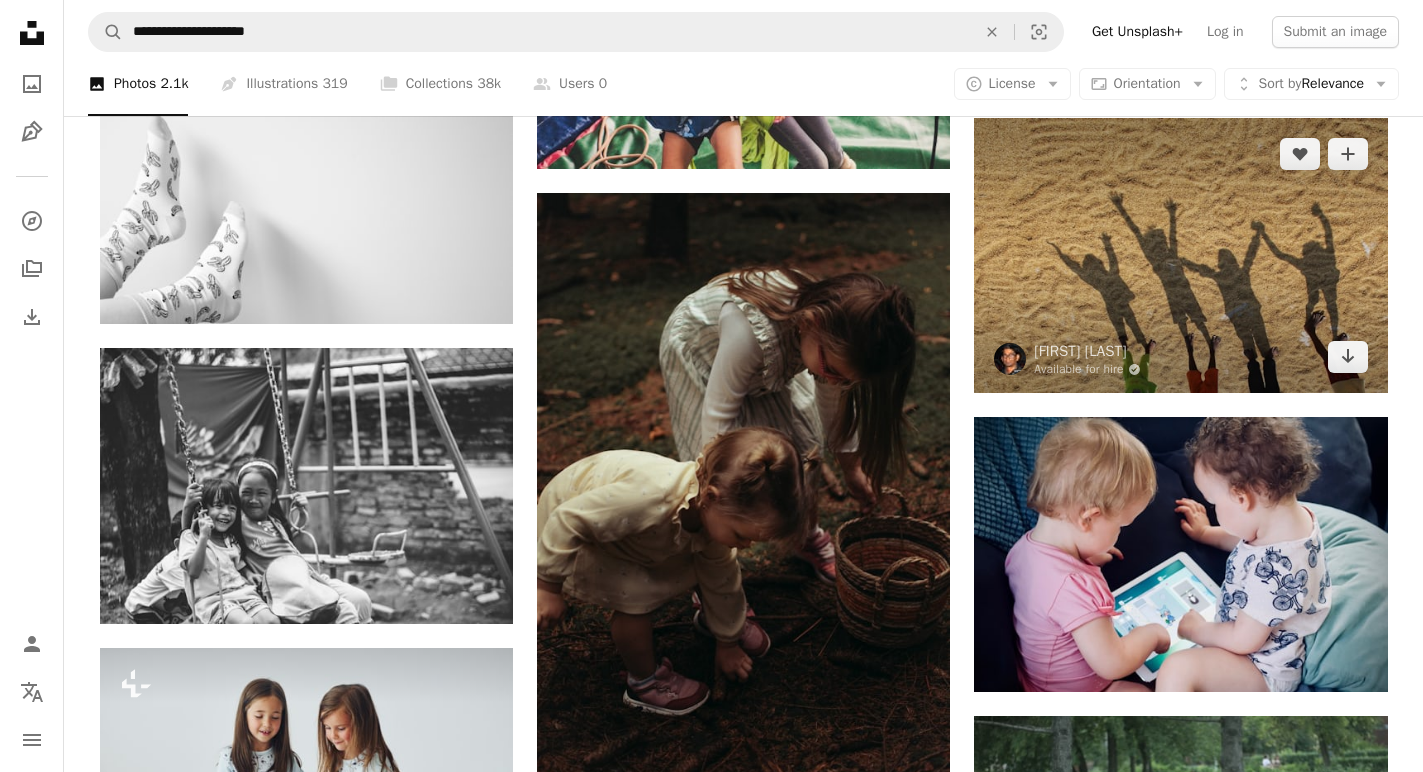 click at bounding box center (1180, 255) 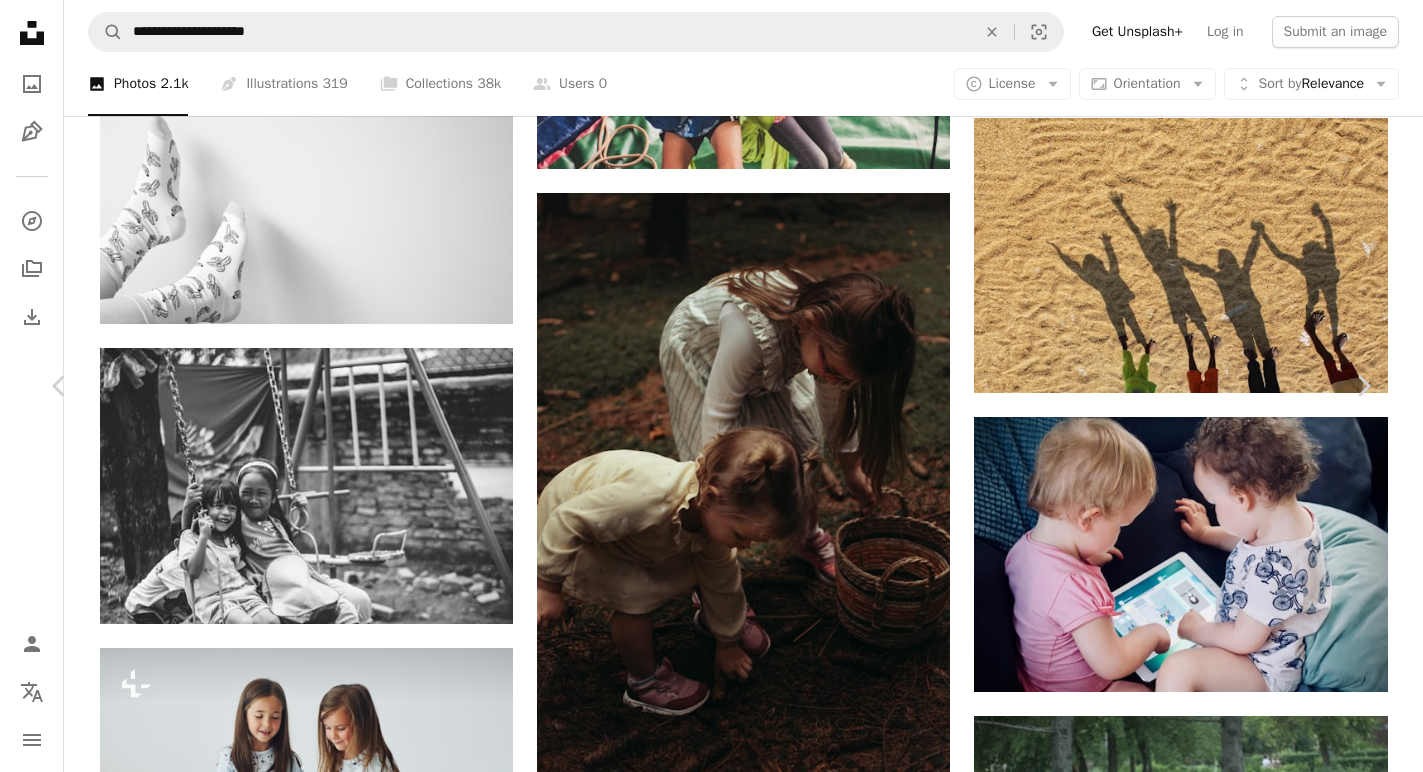 click on "[FIRST] [LAST]" at bounding box center [711, 4058] 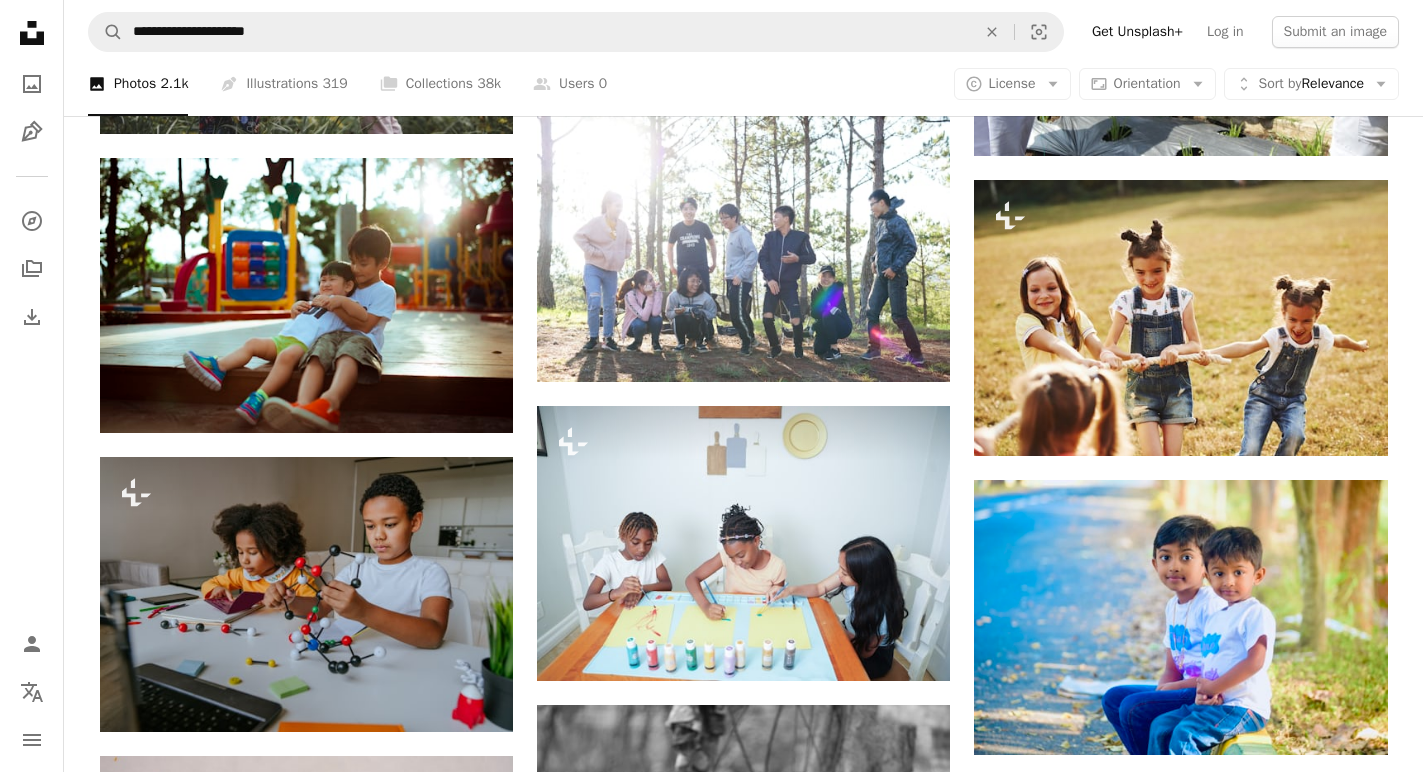 scroll, scrollTop: 8056, scrollLeft: 0, axis: vertical 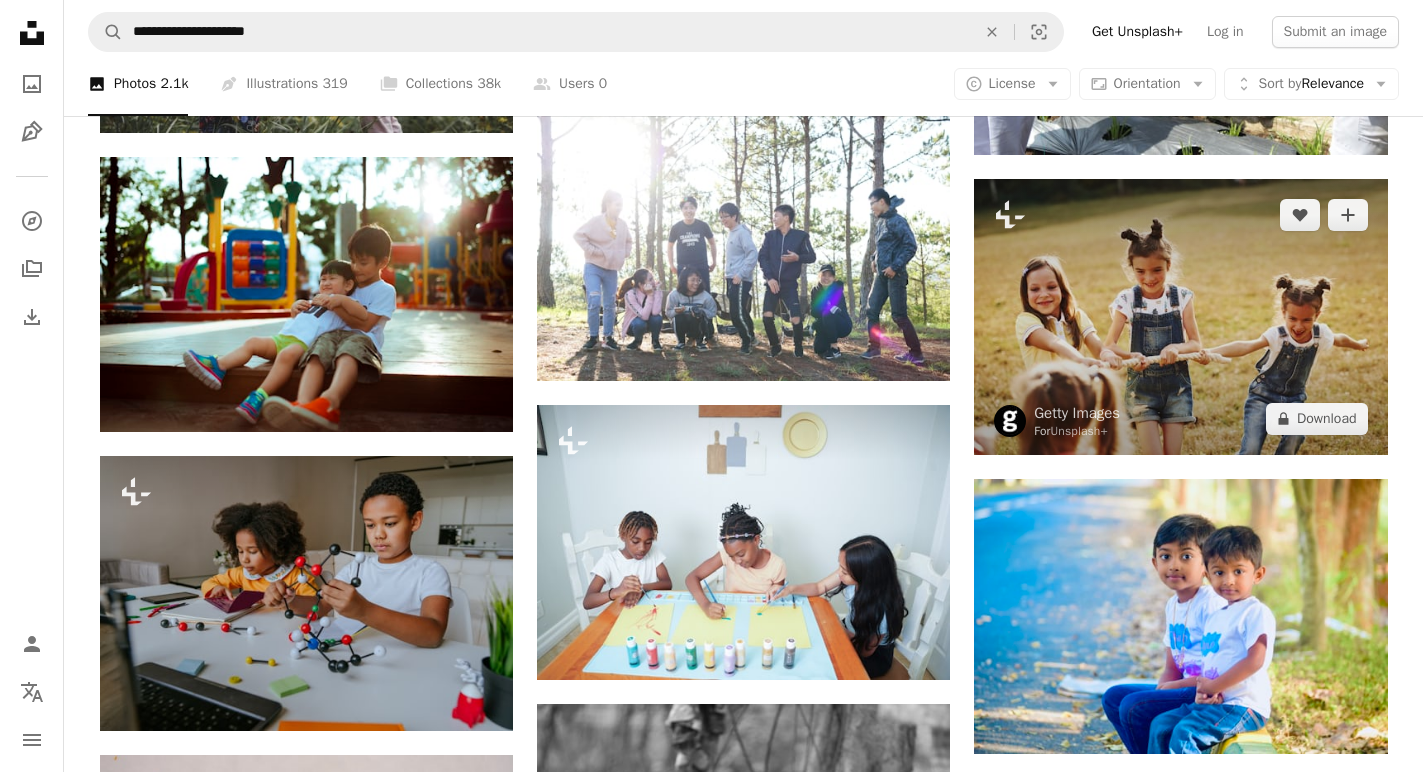 click at bounding box center [1180, 317] 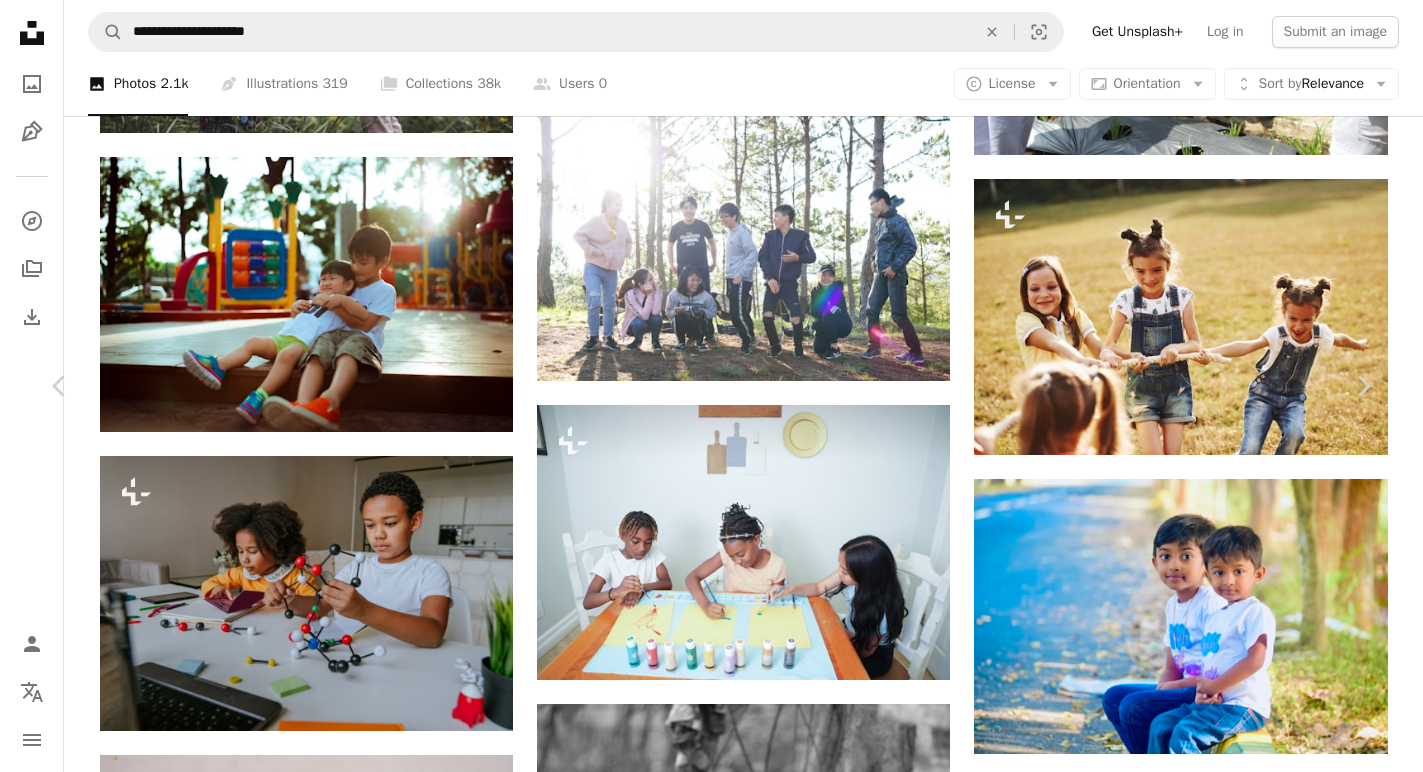 click on "A lock Download" at bounding box center (1212, 3045) 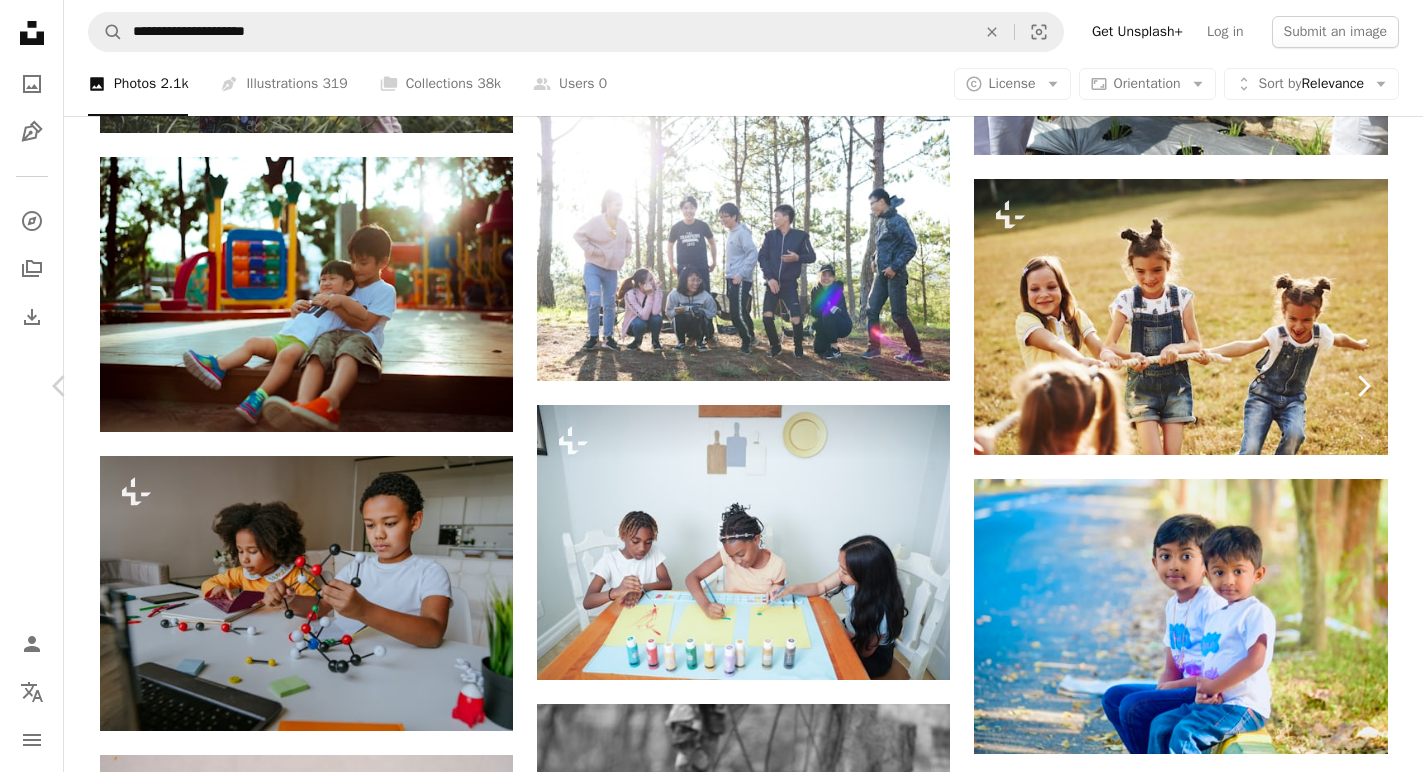click on "Chevron right" at bounding box center (1363, 386) 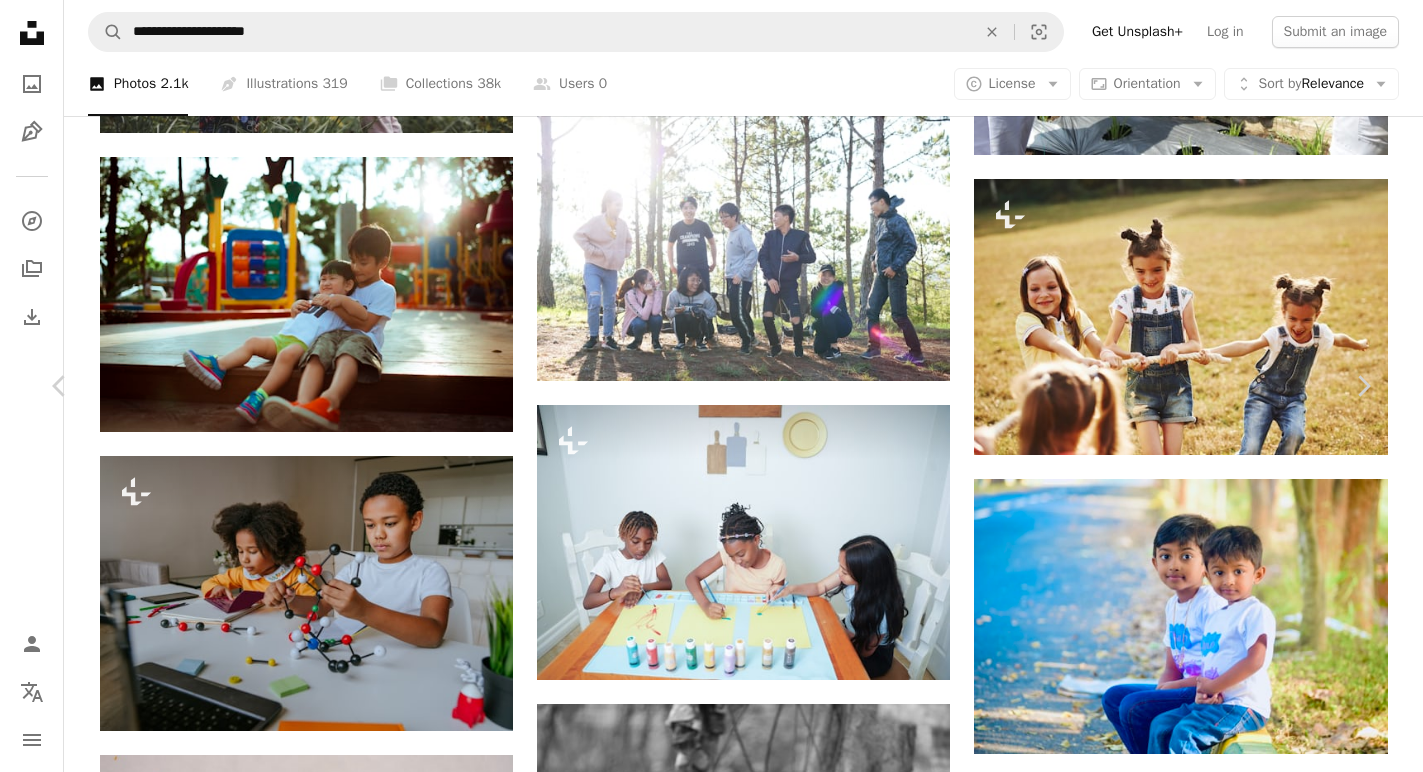click on "An X shape" at bounding box center (20, 20) 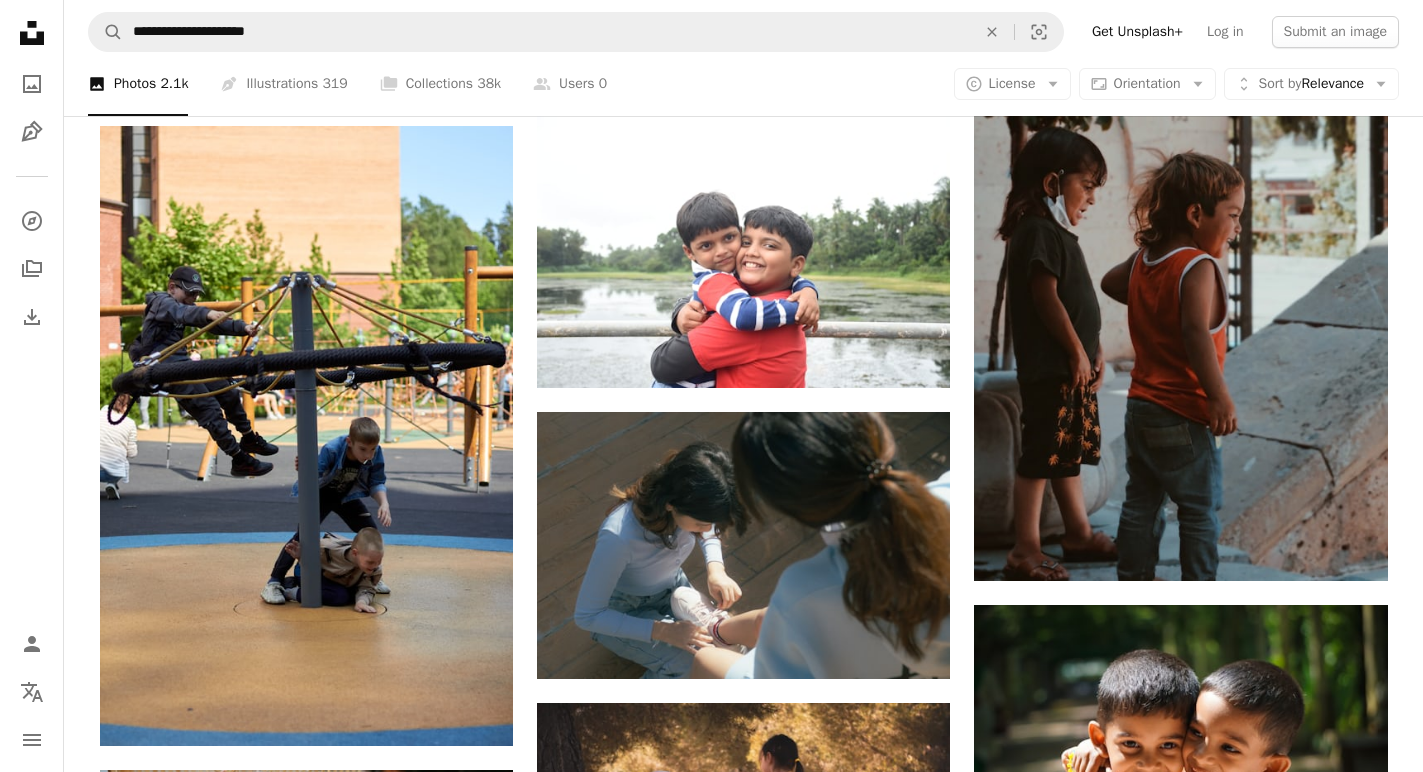 scroll, scrollTop: 13713, scrollLeft: 0, axis: vertical 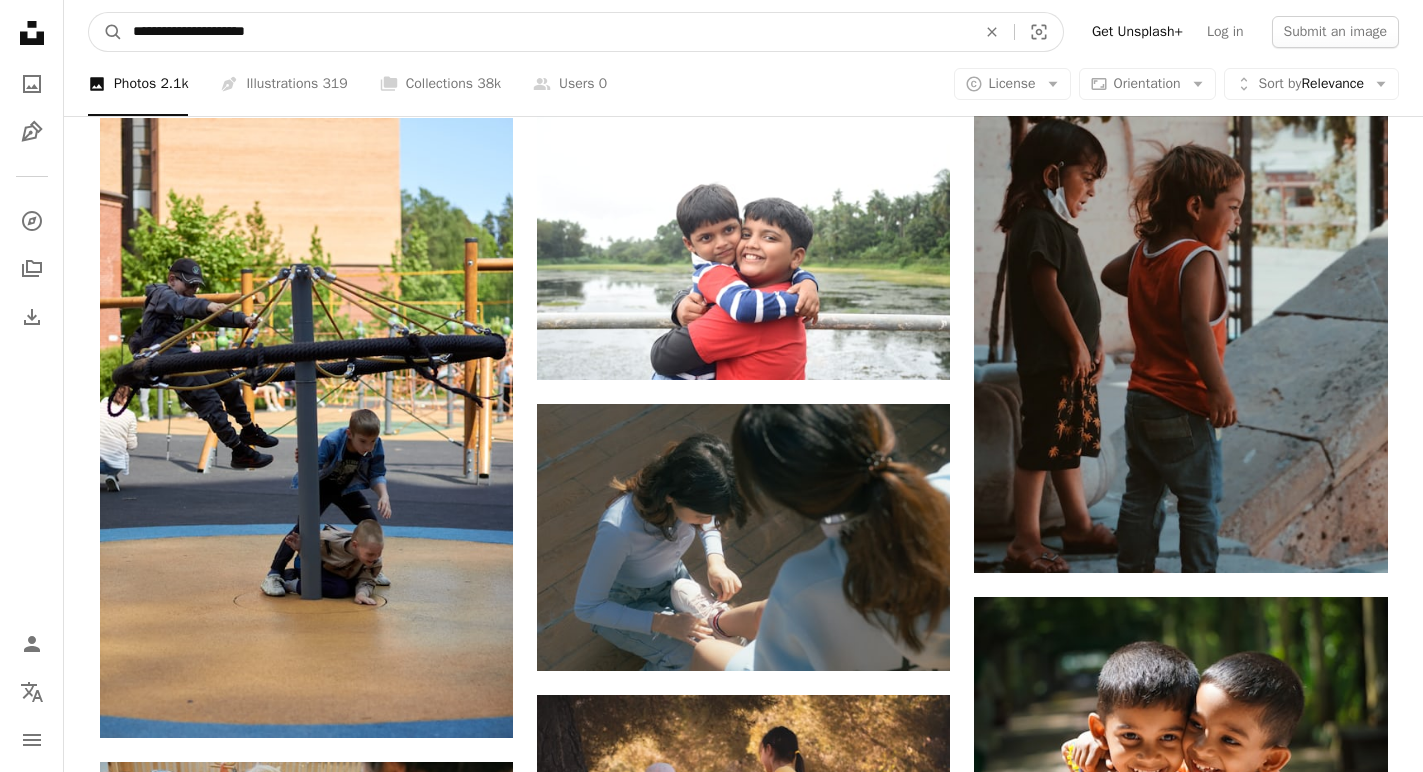 drag, startPoint x: 312, startPoint y: 32, endPoint x: 222, endPoint y: 32, distance: 90 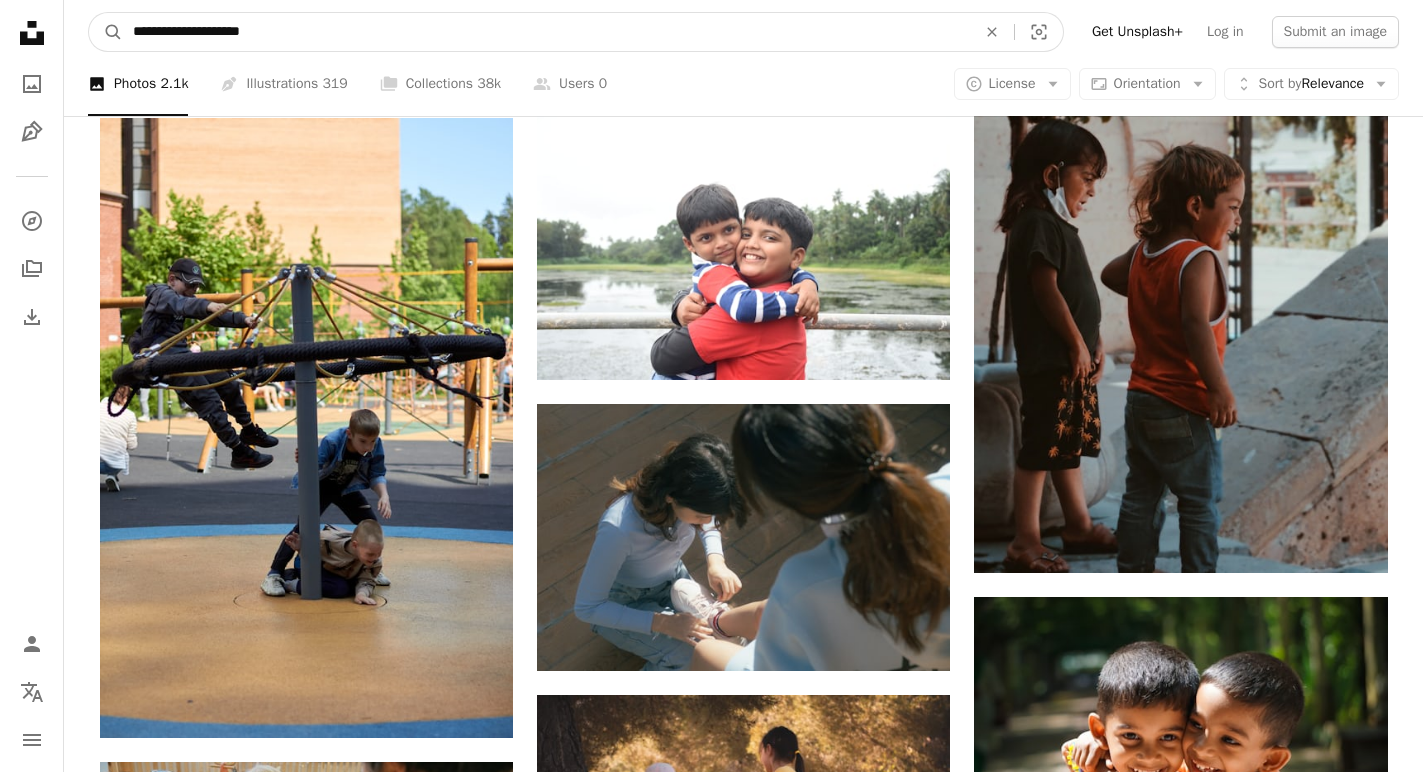 type on "**********" 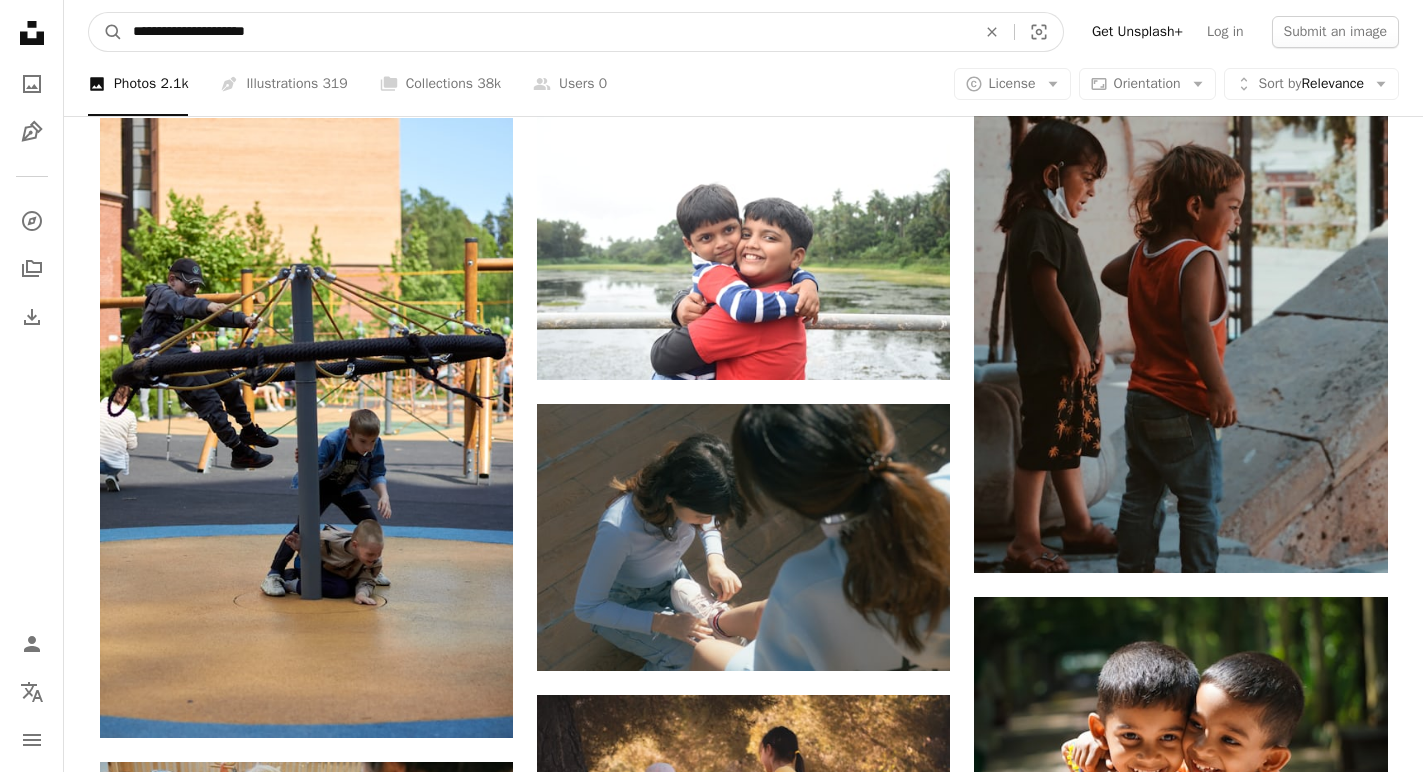 click on "A magnifying glass" at bounding box center (106, 32) 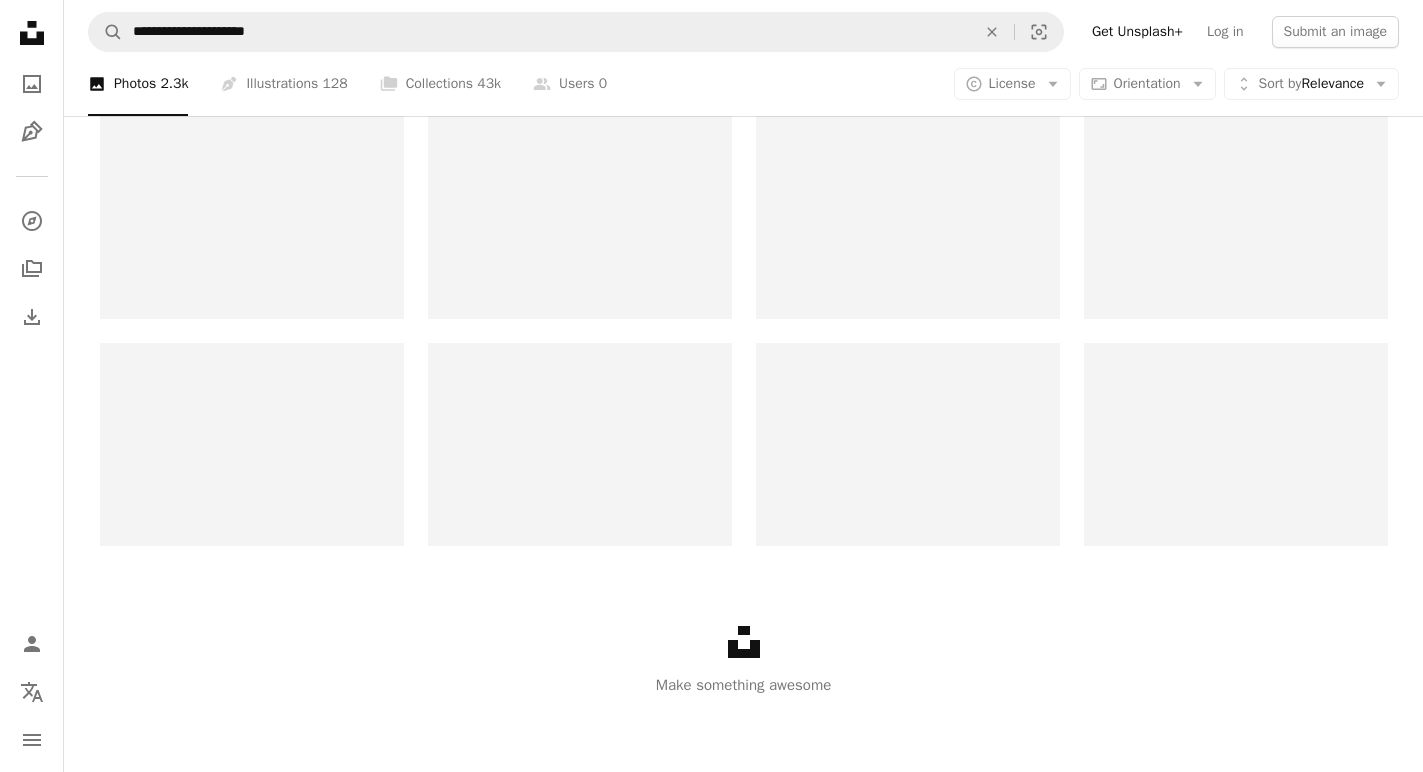 scroll, scrollTop: 3185, scrollLeft: 0, axis: vertical 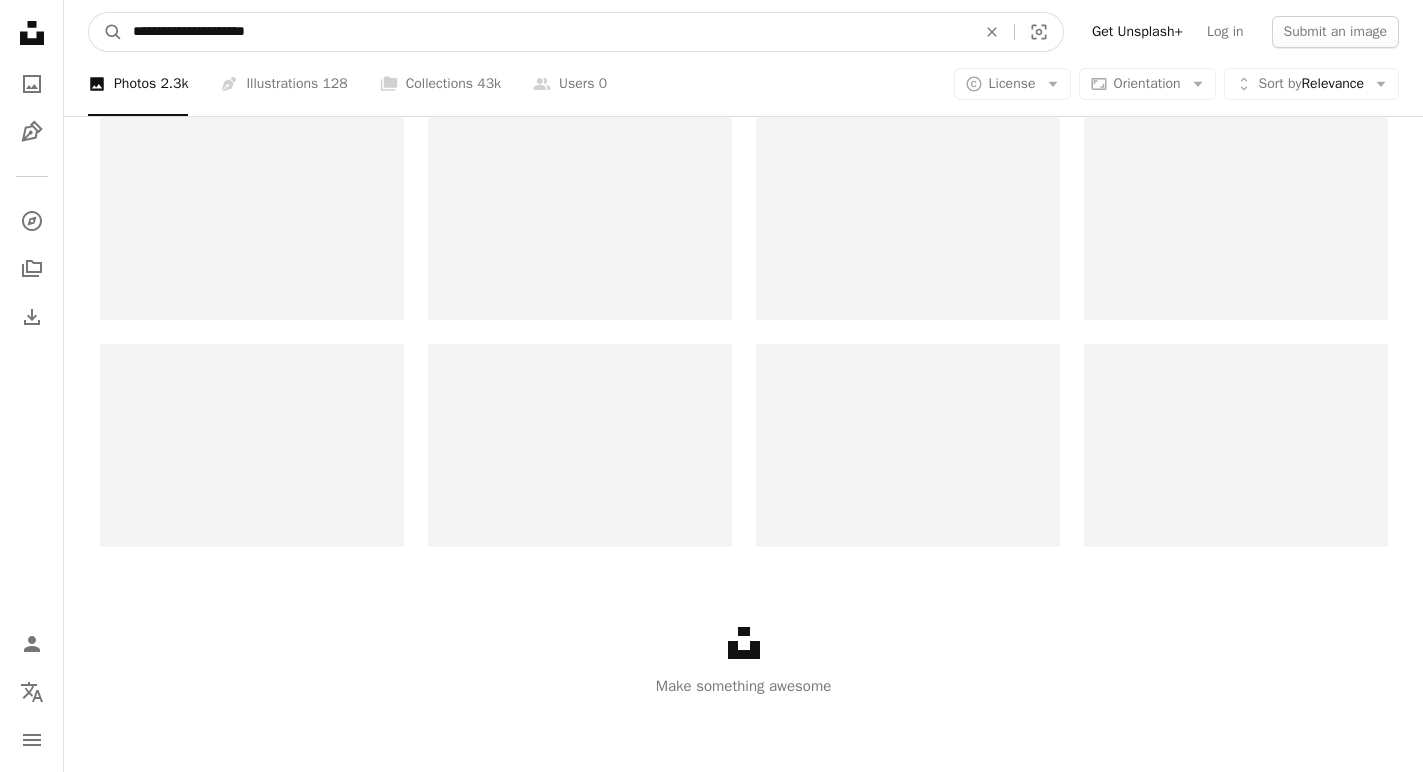 drag, startPoint x: 318, startPoint y: 27, endPoint x: 219, endPoint y: 28, distance: 99.00505 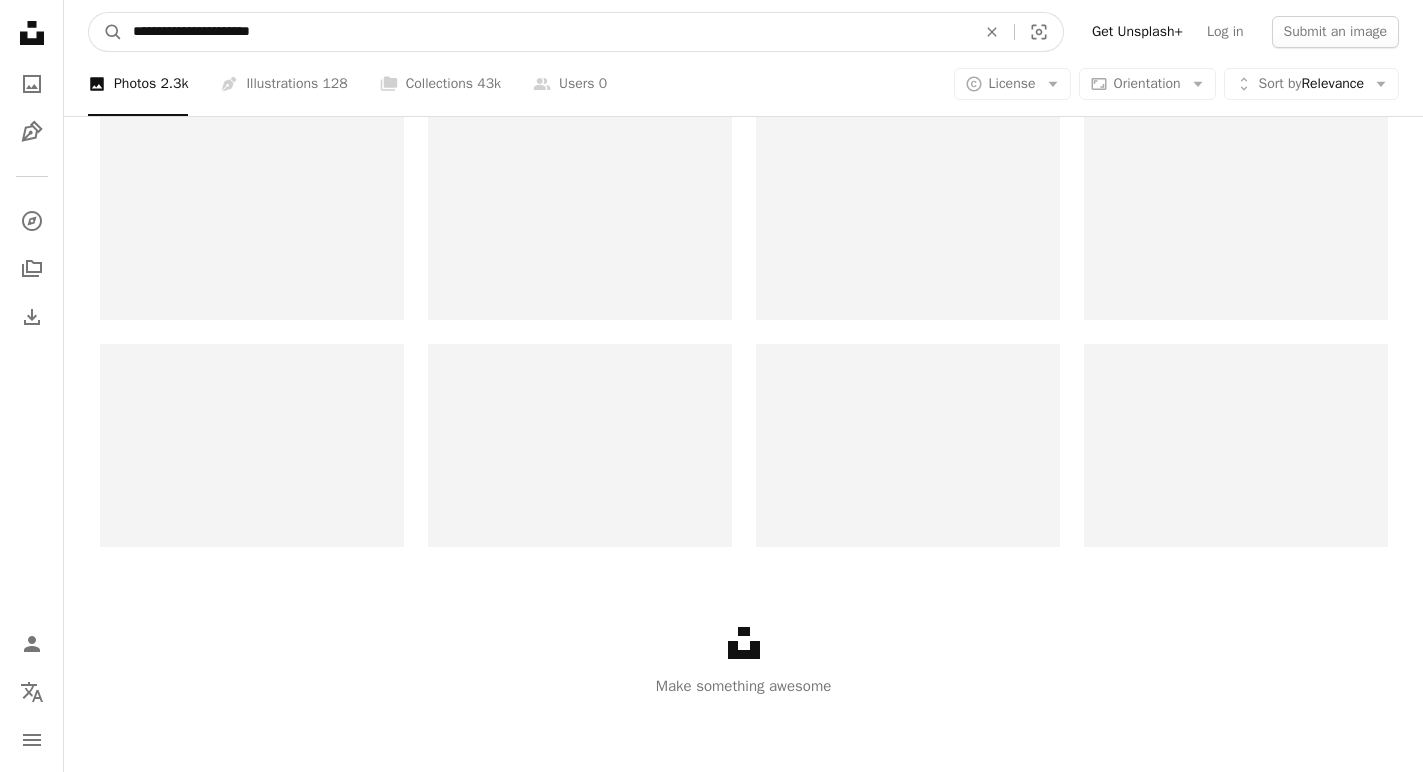 click on "A magnifying glass" at bounding box center [106, 32] 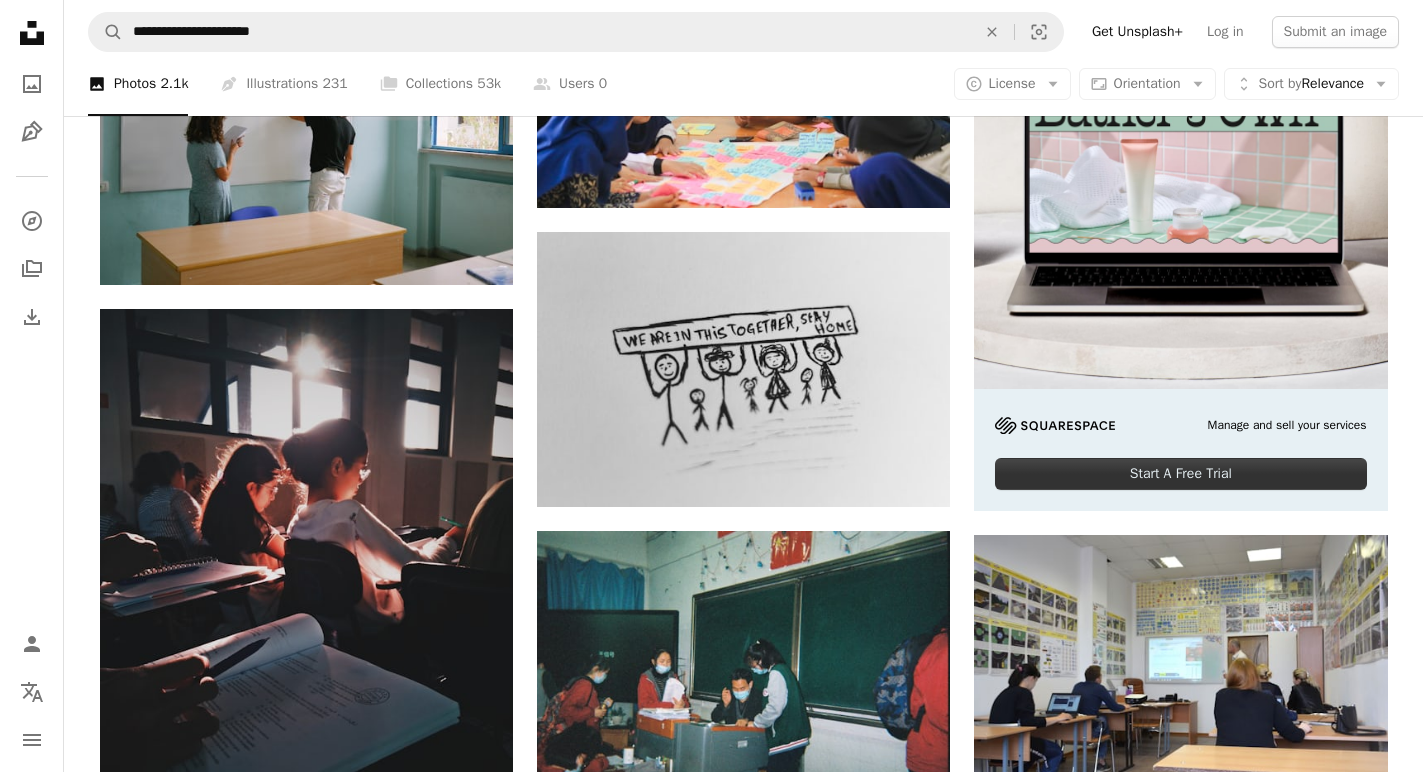 scroll, scrollTop: 697, scrollLeft: 0, axis: vertical 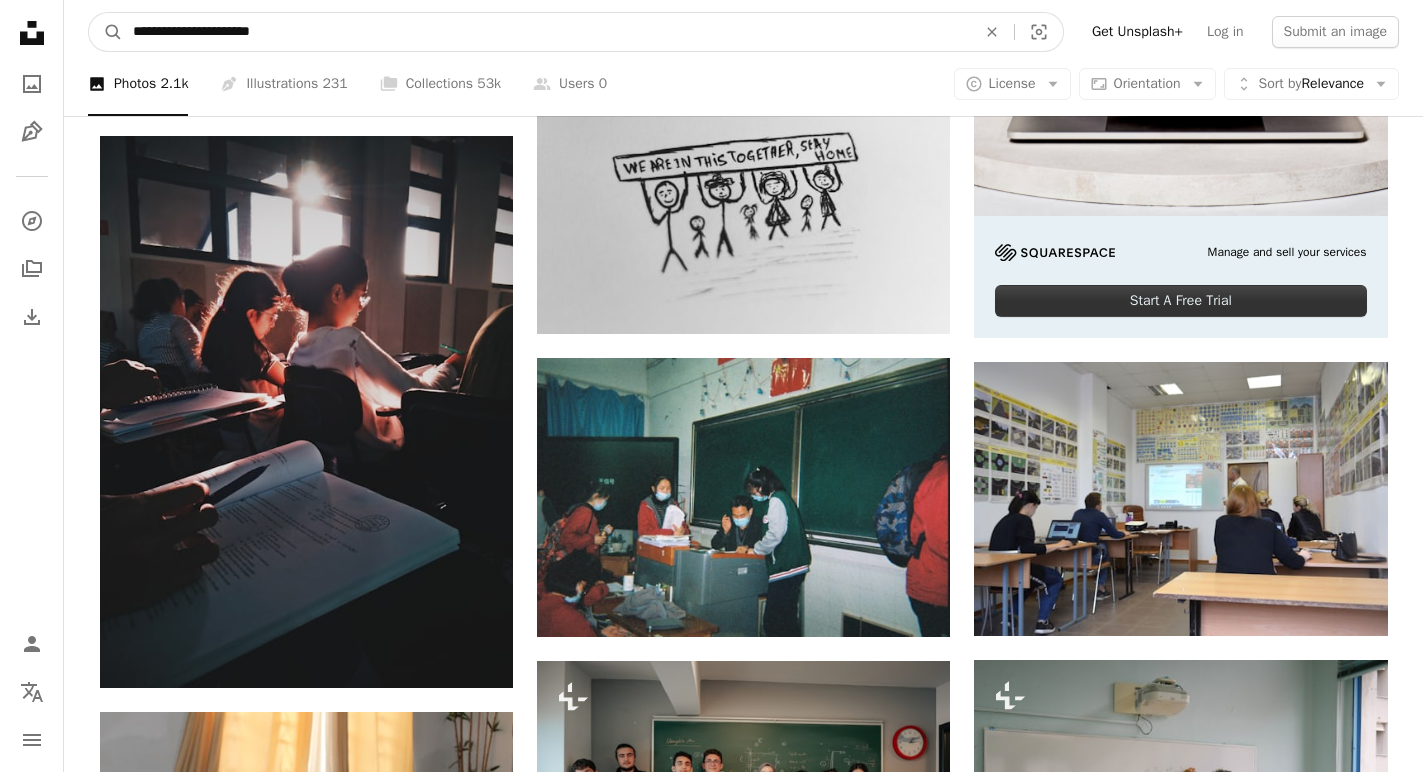 click on "**********" at bounding box center (546, 32) 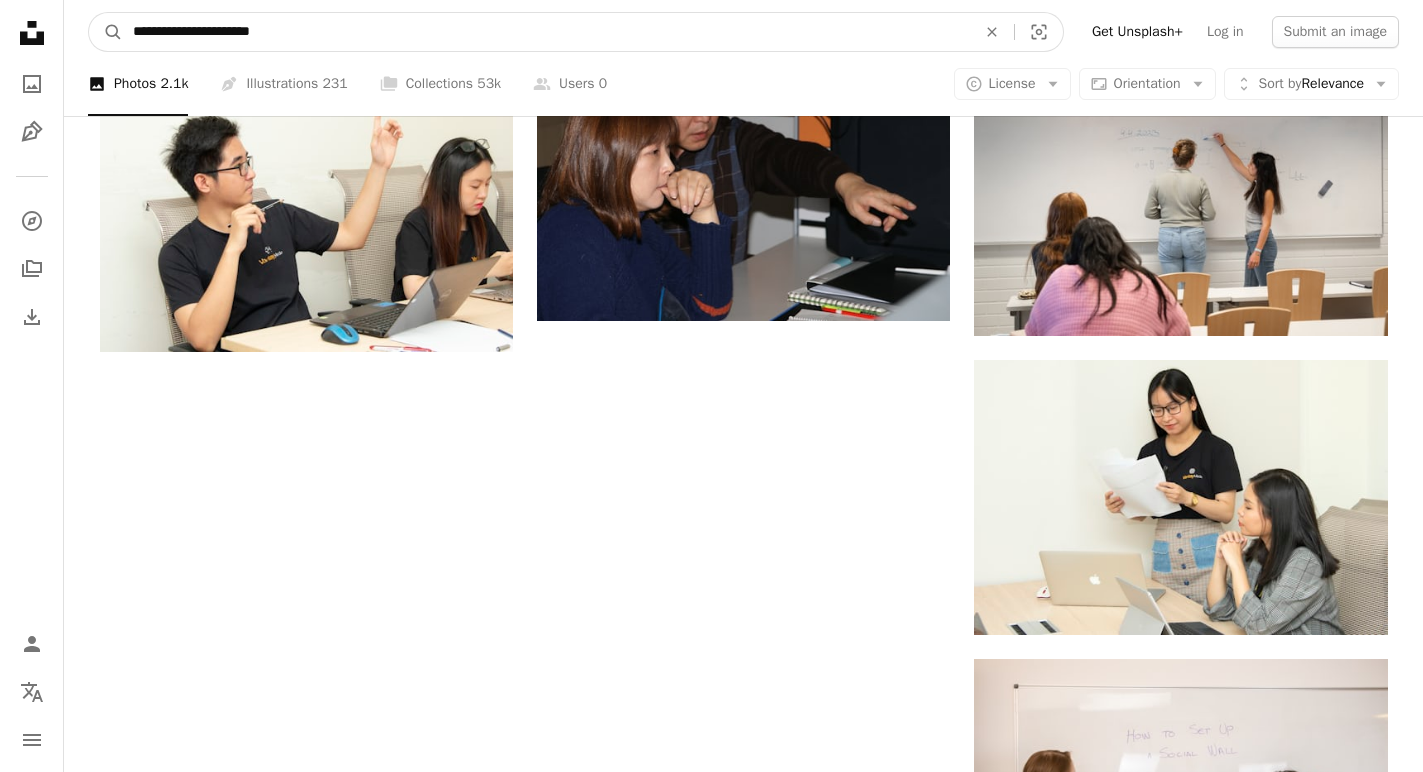 click on "**********" at bounding box center [546, 32] 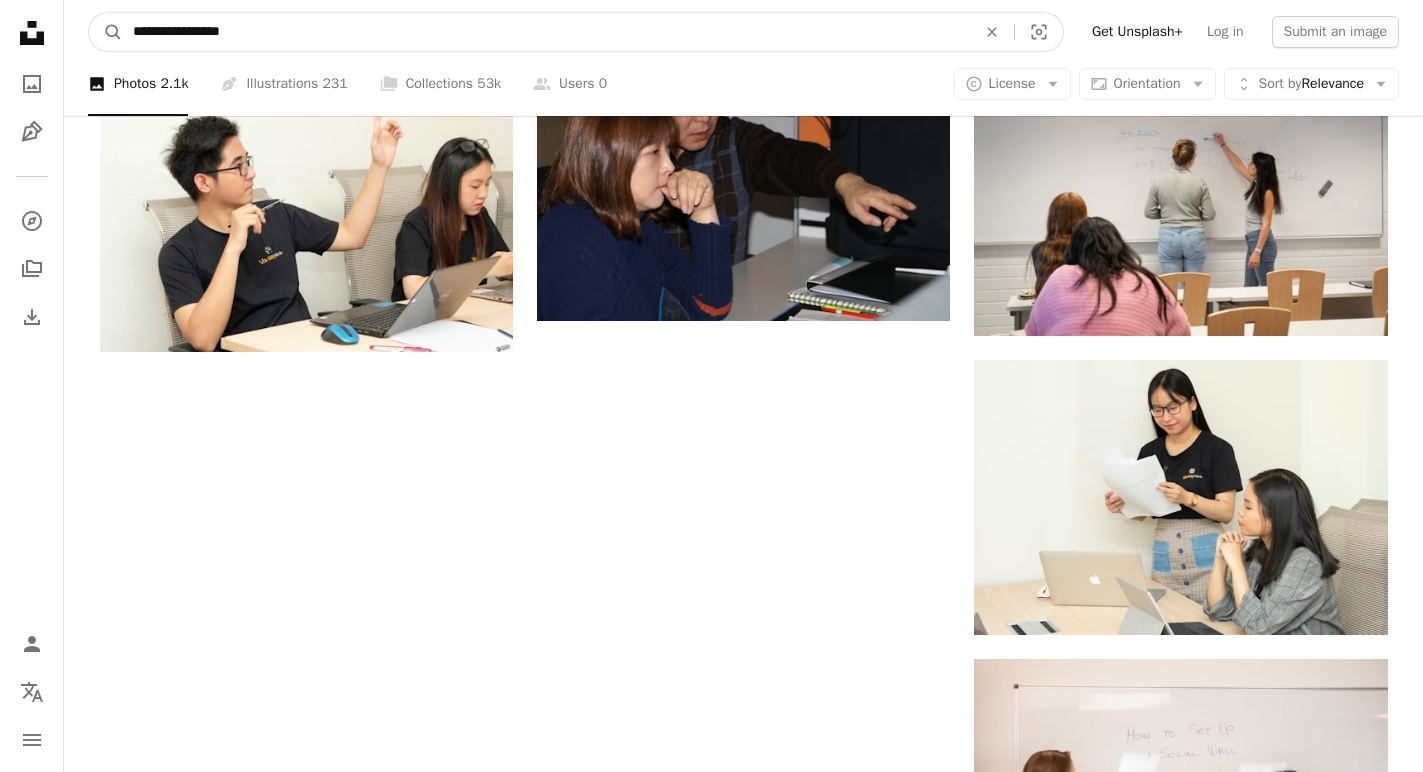 type on "**********" 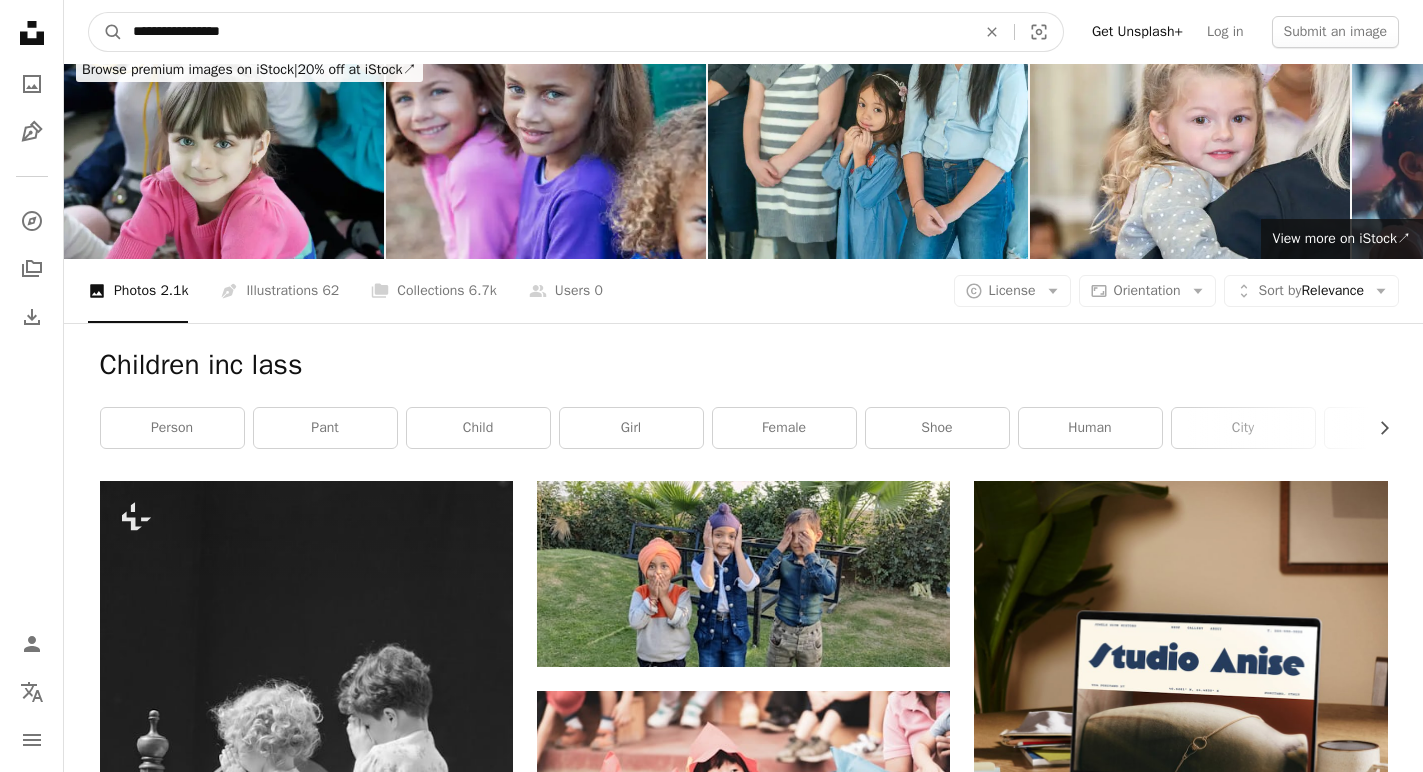 drag, startPoint x: 276, startPoint y: 36, endPoint x: 266, endPoint y: 32, distance: 10.770329 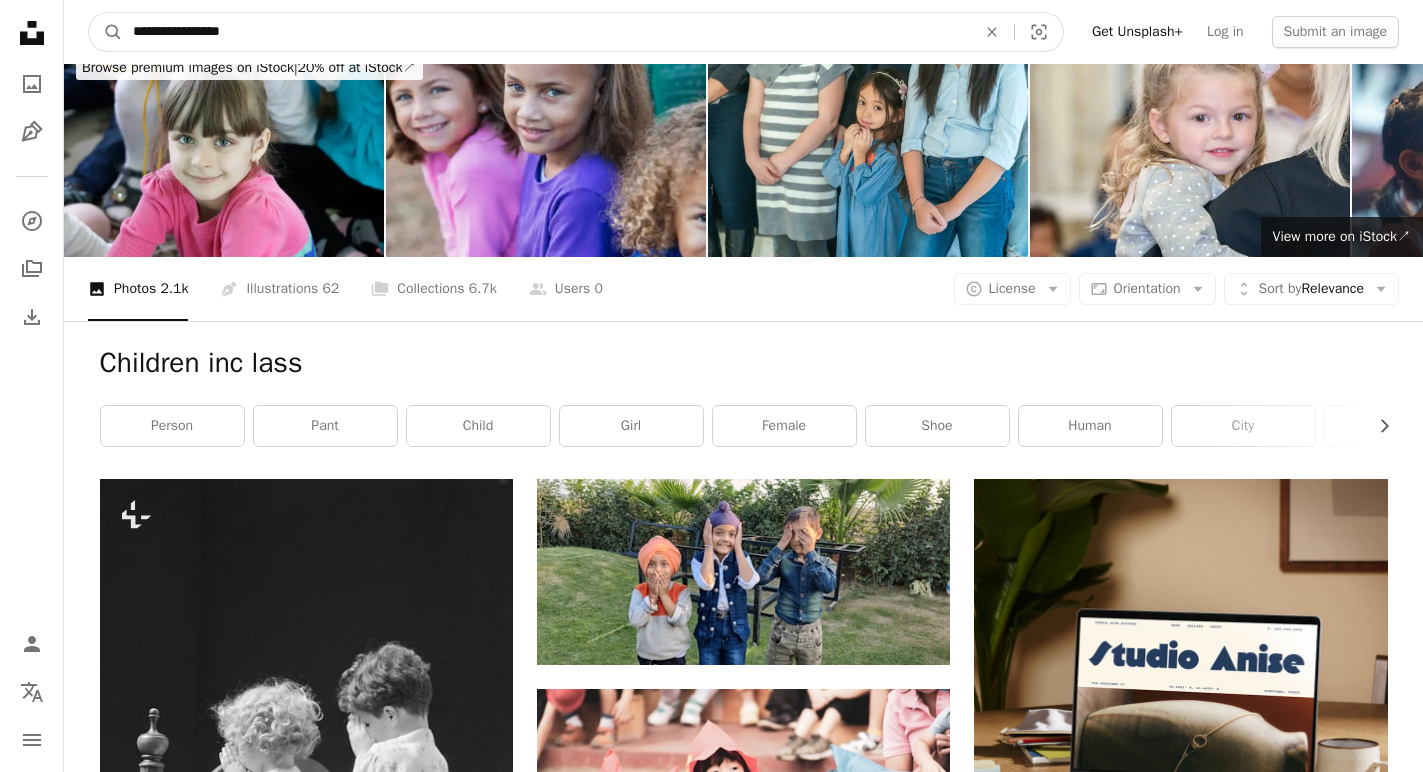 drag, startPoint x: 251, startPoint y: 32, endPoint x: 130, endPoint y: 32, distance: 121 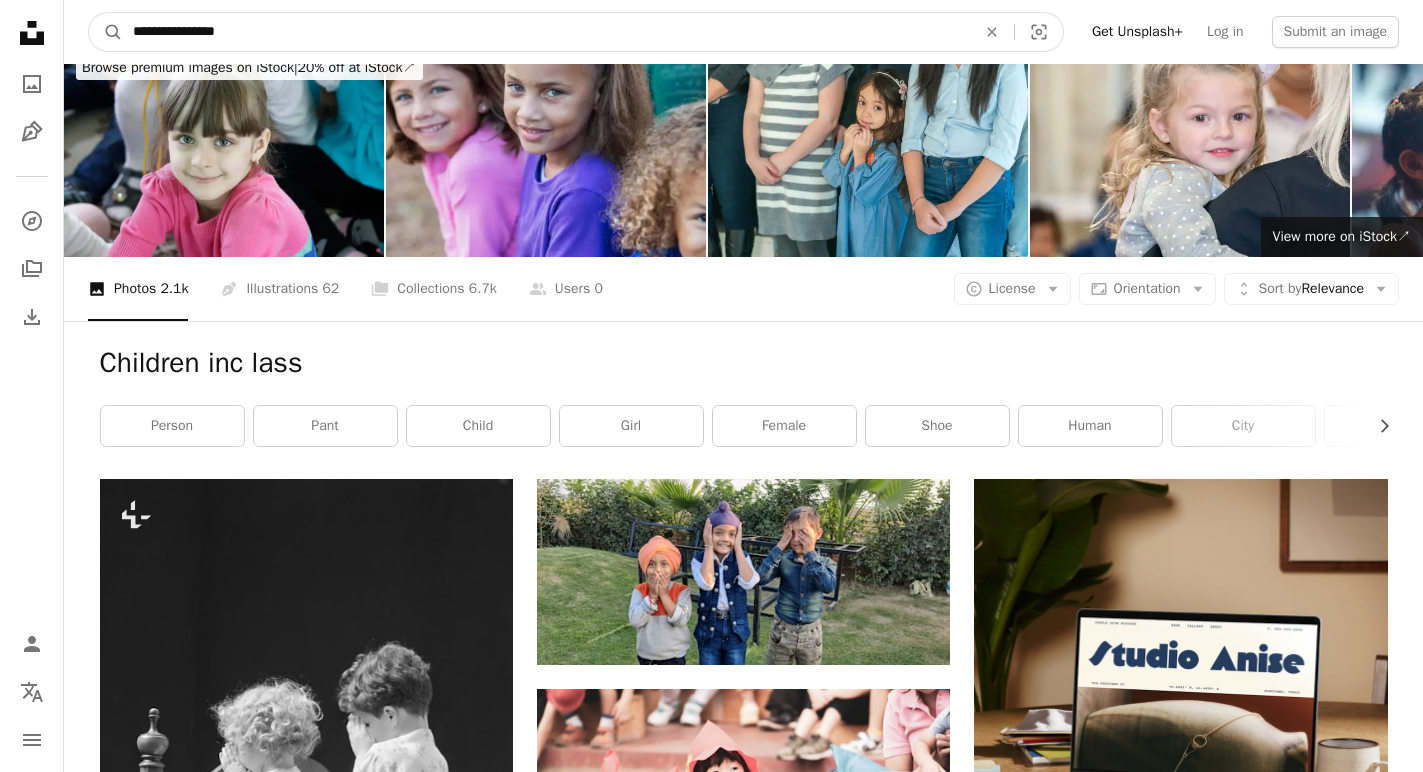 type on "**********" 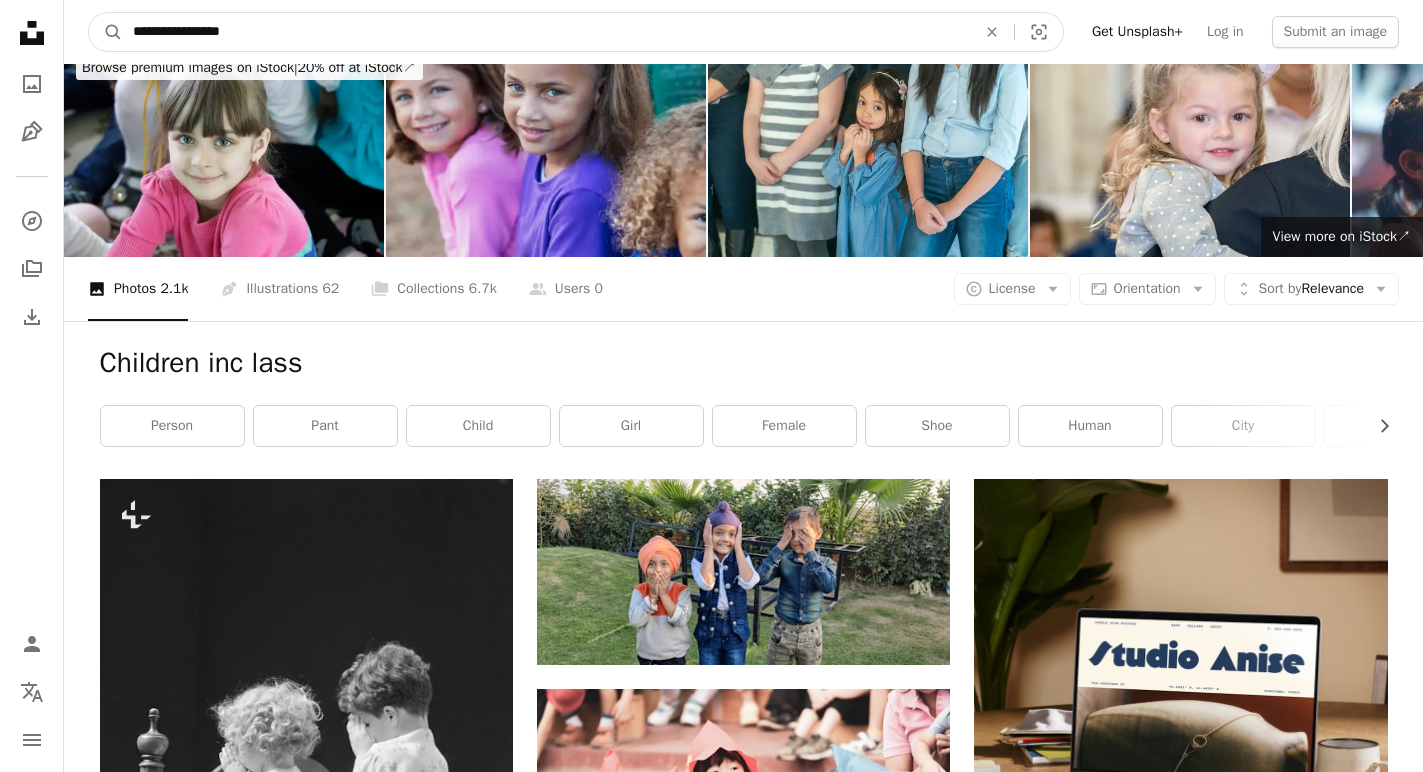 click on "A magnifying glass" at bounding box center [106, 32] 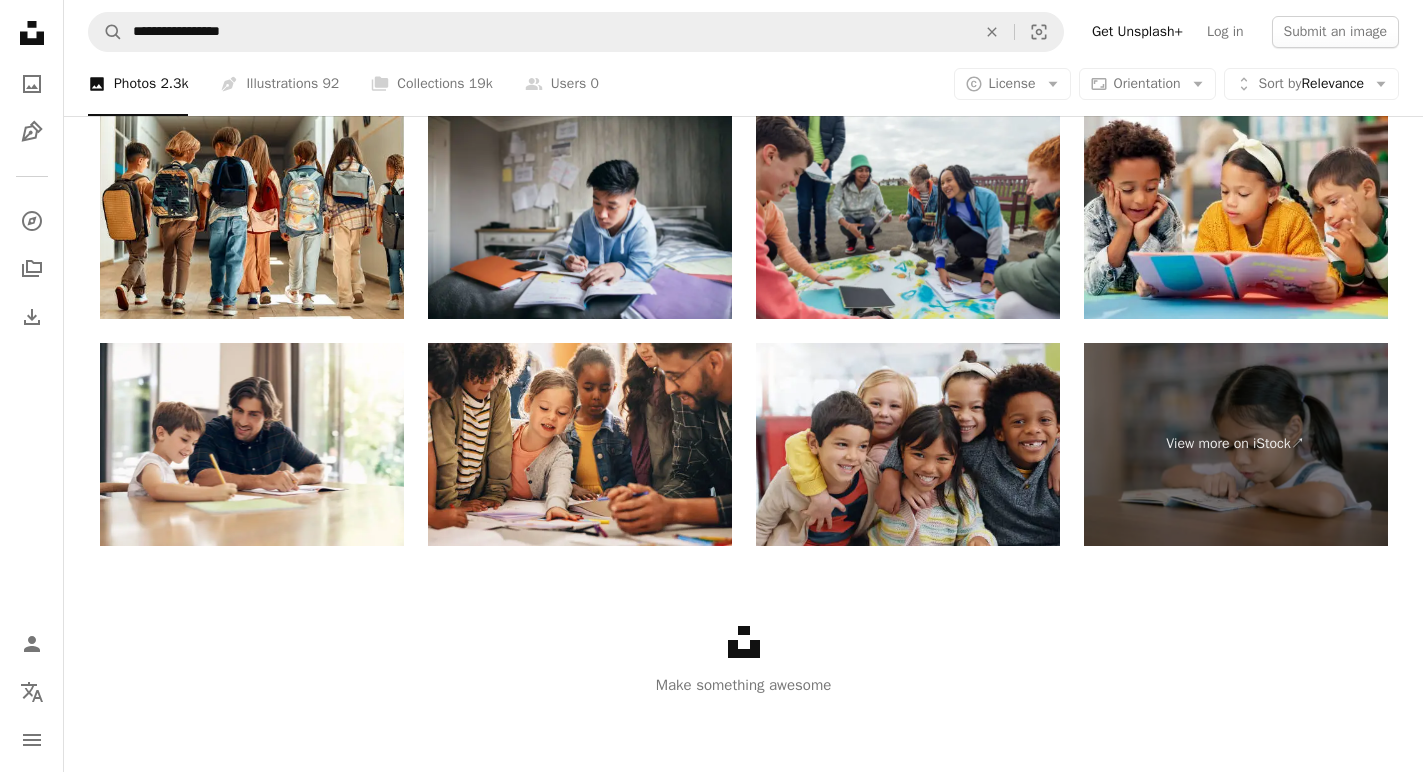 scroll, scrollTop: 3917, scrollLeft: 0, axis: vertical 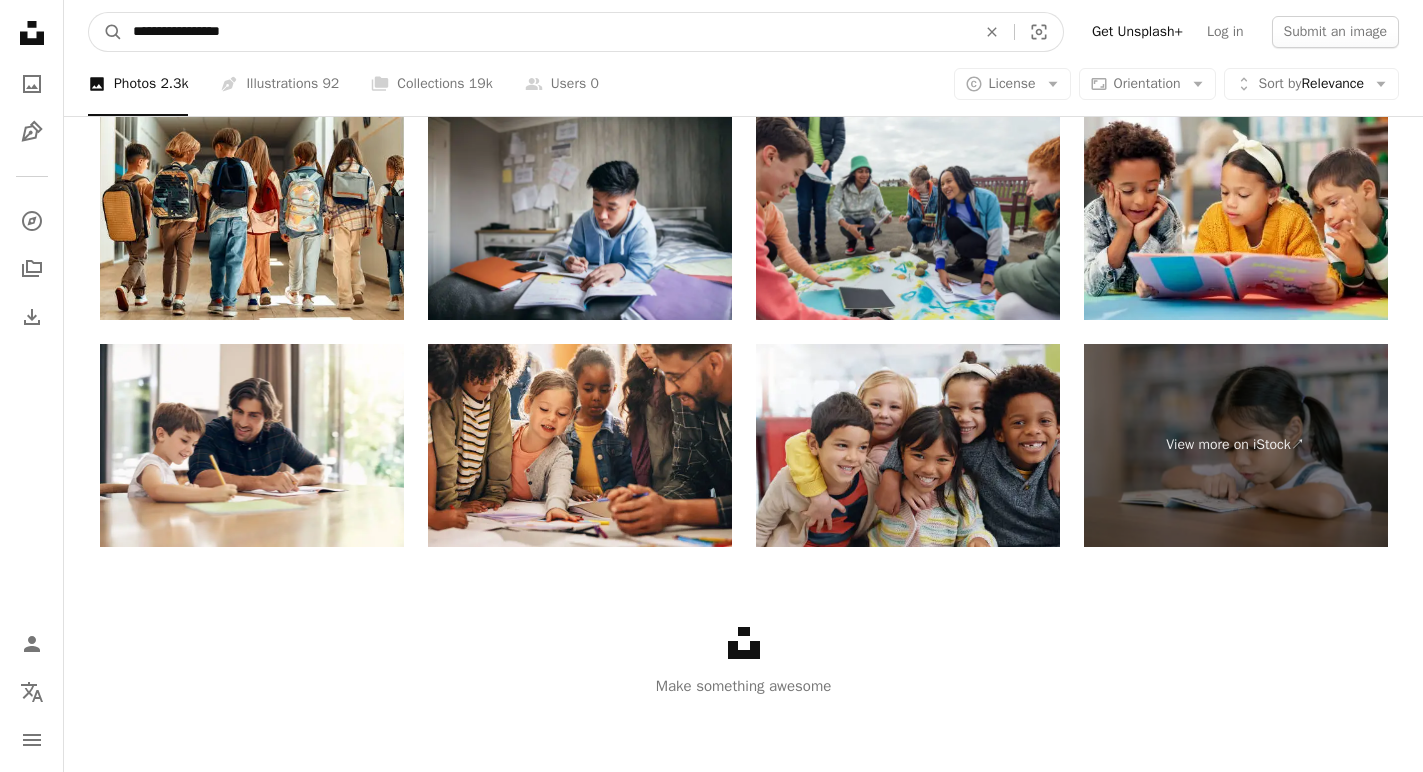 drag, startPoint x: 247, startPoint y: 32, endPoint x: 141, endPoint y: 28, distance: 106.07545 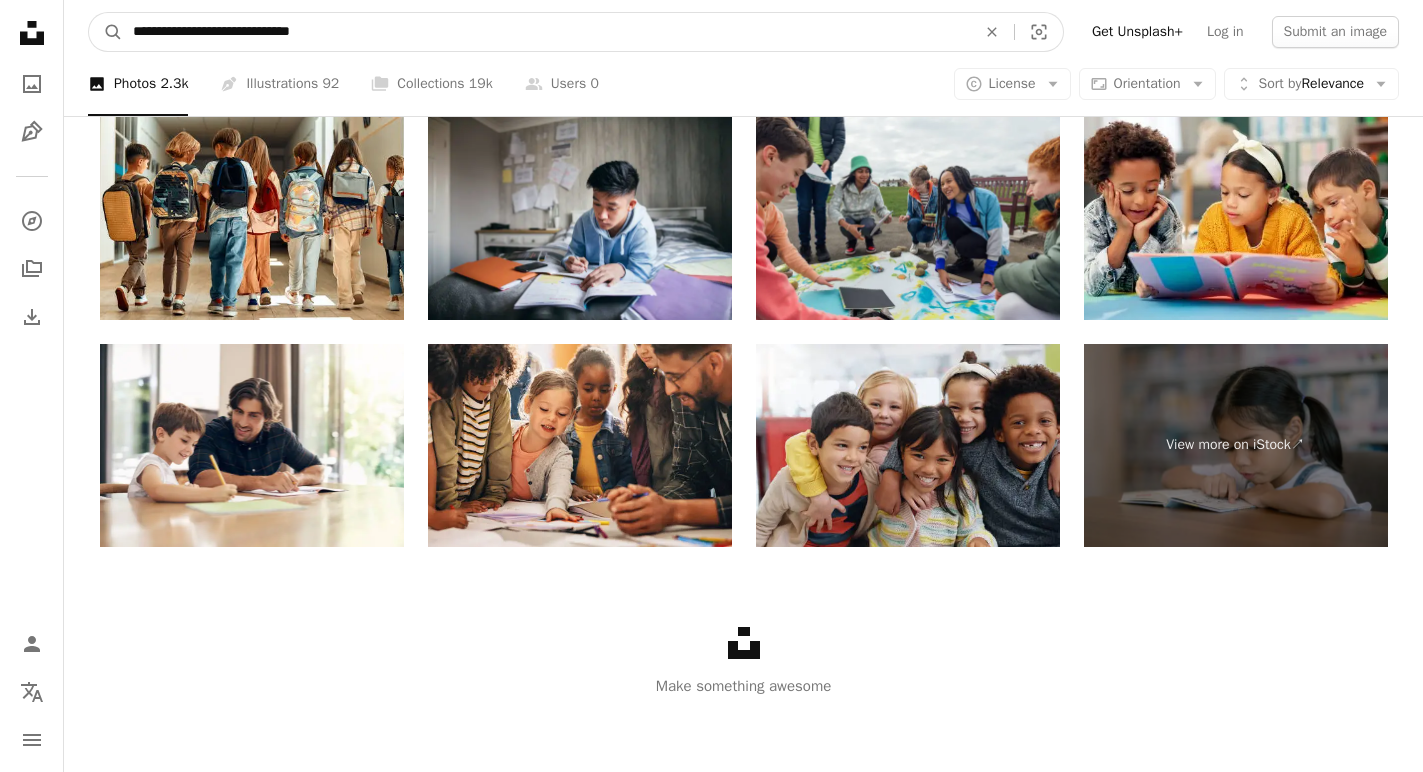 type on "**********" 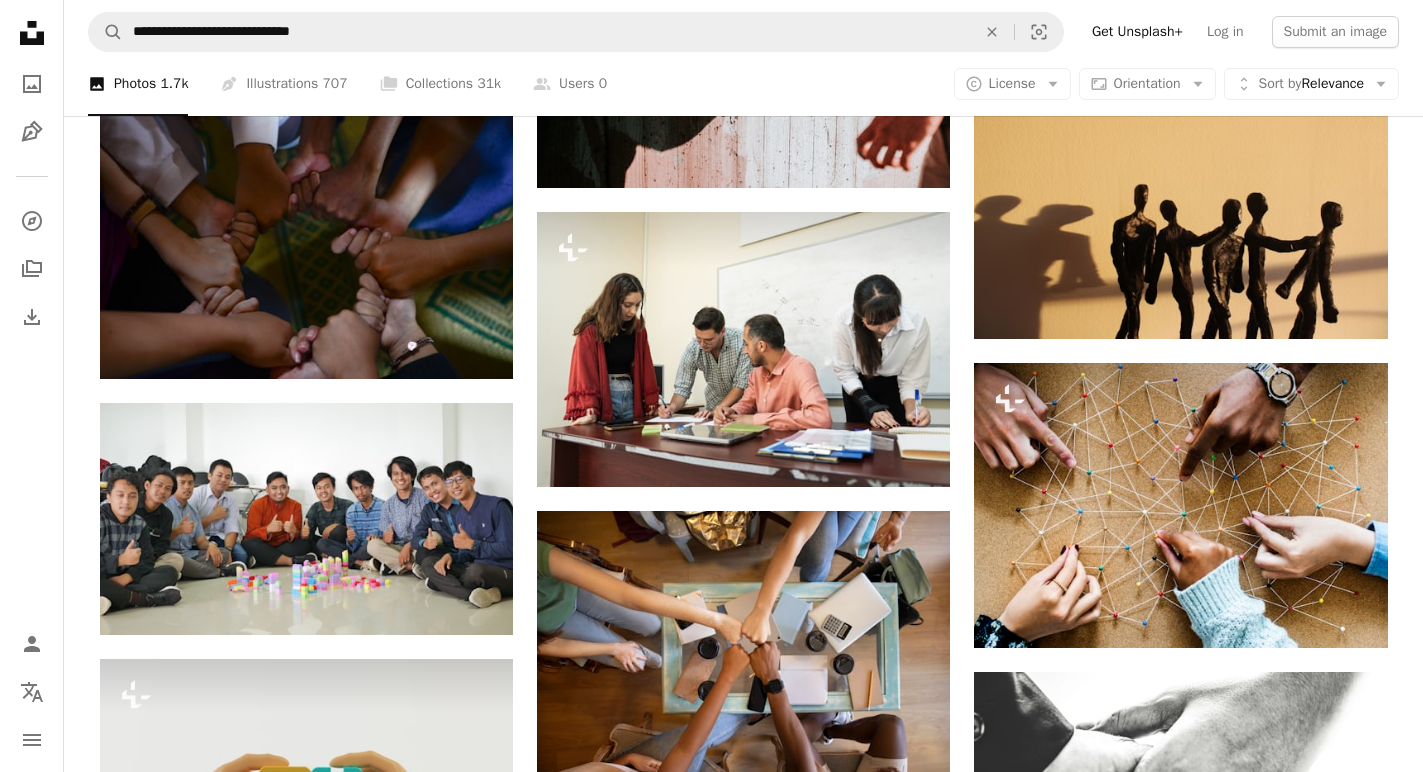 scroll, scrollTop: 1539, scrollLeft: 0, axis: vertical 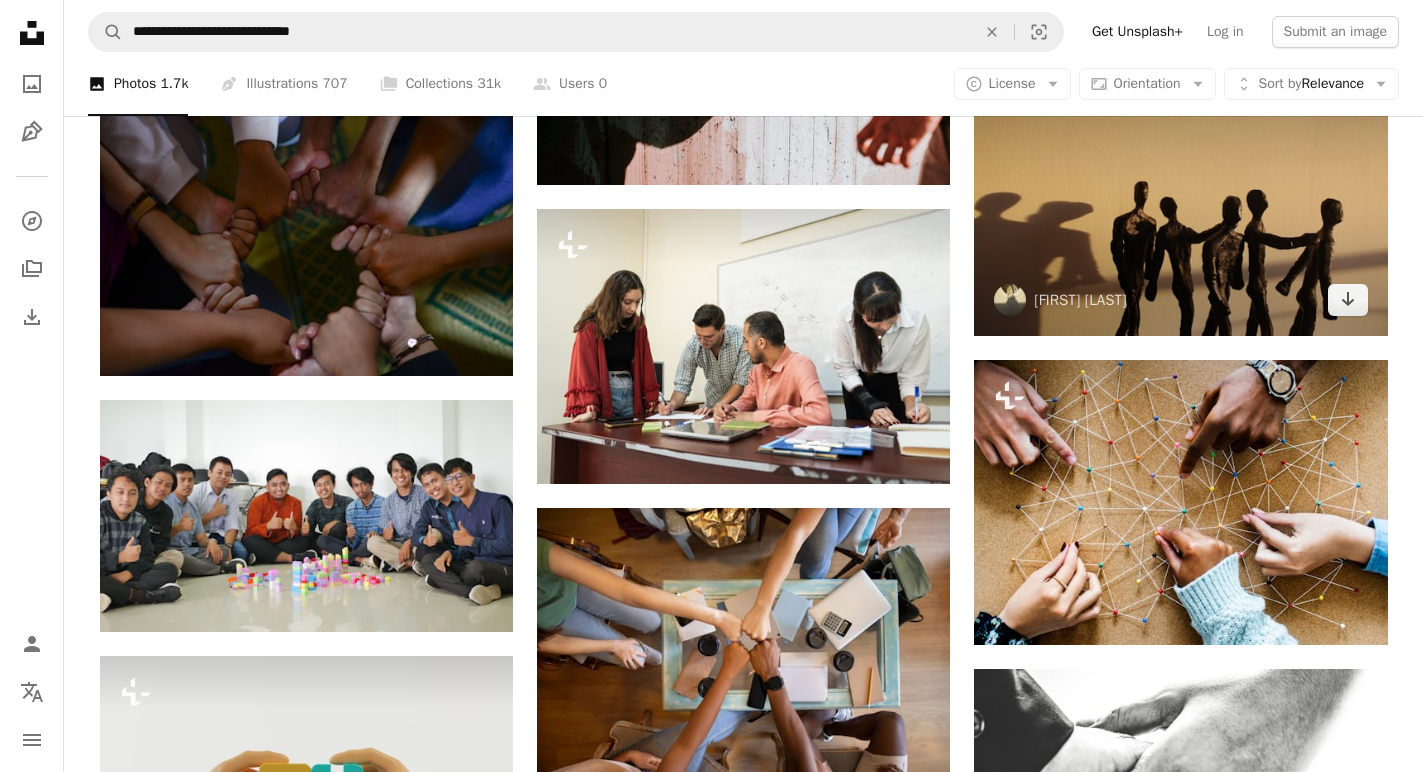 click at bounding box center [1180, 198] 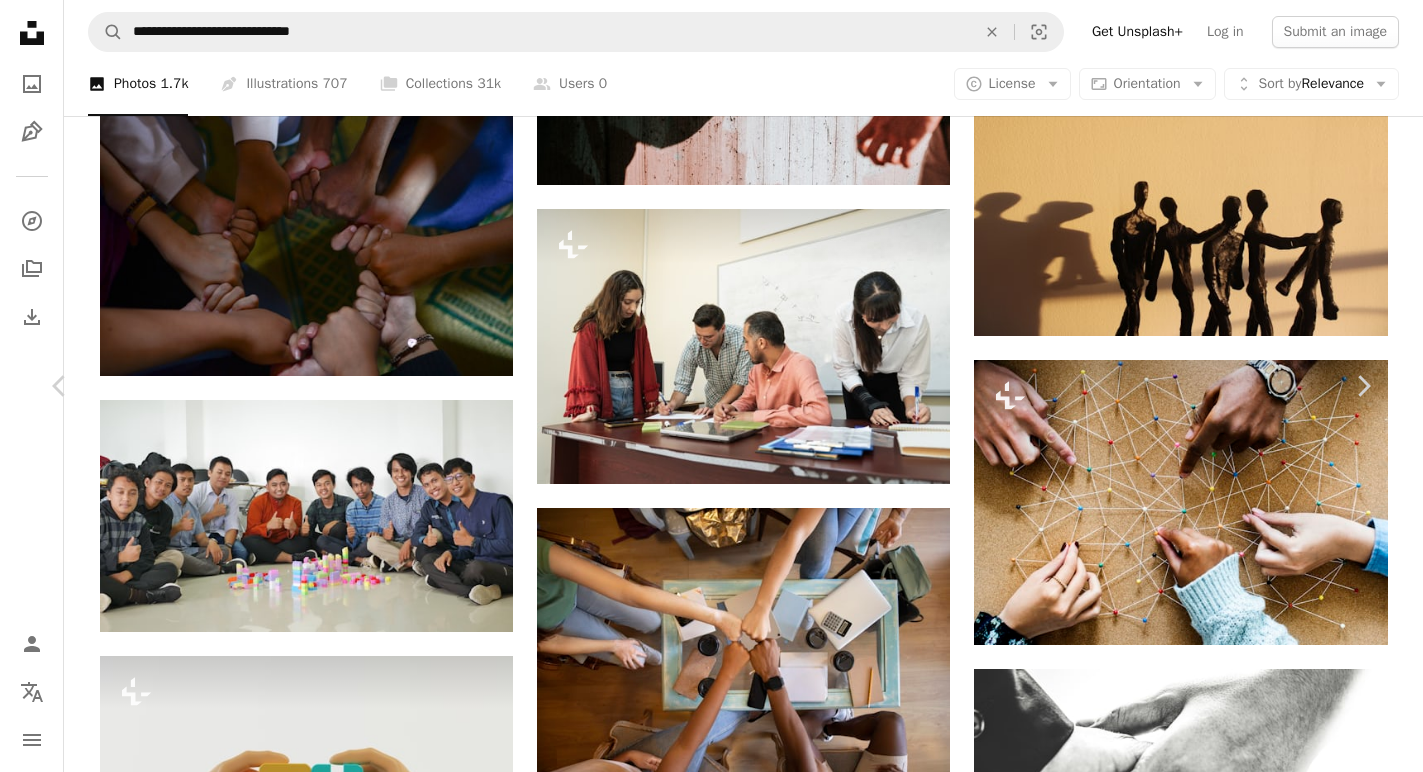 click on "An X shape Chevron left Chevron right [FIRST] [LAST] [FIRST]_[LAST] A heart A plus sign Download free Chevron down Zoom in Views 95,909 Downloads 1,209 A forward-right arrow Share Info icon Info More Actions Calendar outlined Published on March 7, 2022 Camera Canon, EOS 2000D Safety Free to use under the Unsplash License human people spring wall grey design interior minimal silhouette sunshine sunlight gray minimalistic formation sport sports brown HD Wallpapers Browse premium related images on iStock | Save 20% with code UNSPLASH20 View more on iStock ↗ Related images A heart A plus sign [FIRST] [LAST] Arrow pointing down Plus sign for Unsplash+ A heart A plus sign [FIRST] [LAST] For Unsplash+ A lock Download A heart A plus sign [FIRST] [LAST] Available for hire A checkmark inside of a circle Arrow pointing down Plus sign for Unsplash+ A heart A plus sign [FIRST] [LAST] For Unsplash+ A lock Download A heart A plus sign [FIRST] [LAST] Available for hire Arrow pointing down For" at bounding box center [711, 2928] 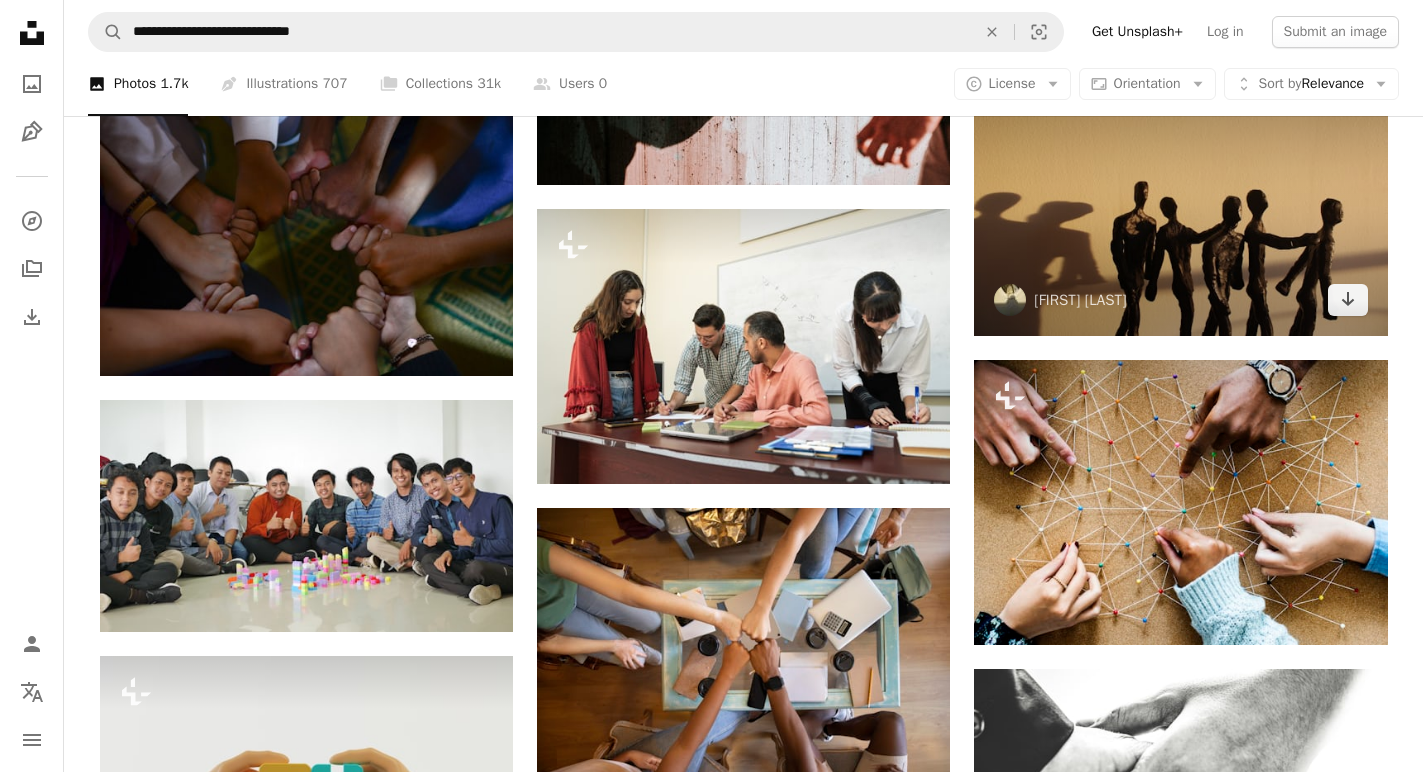 click at bounding box center [1180, 198] 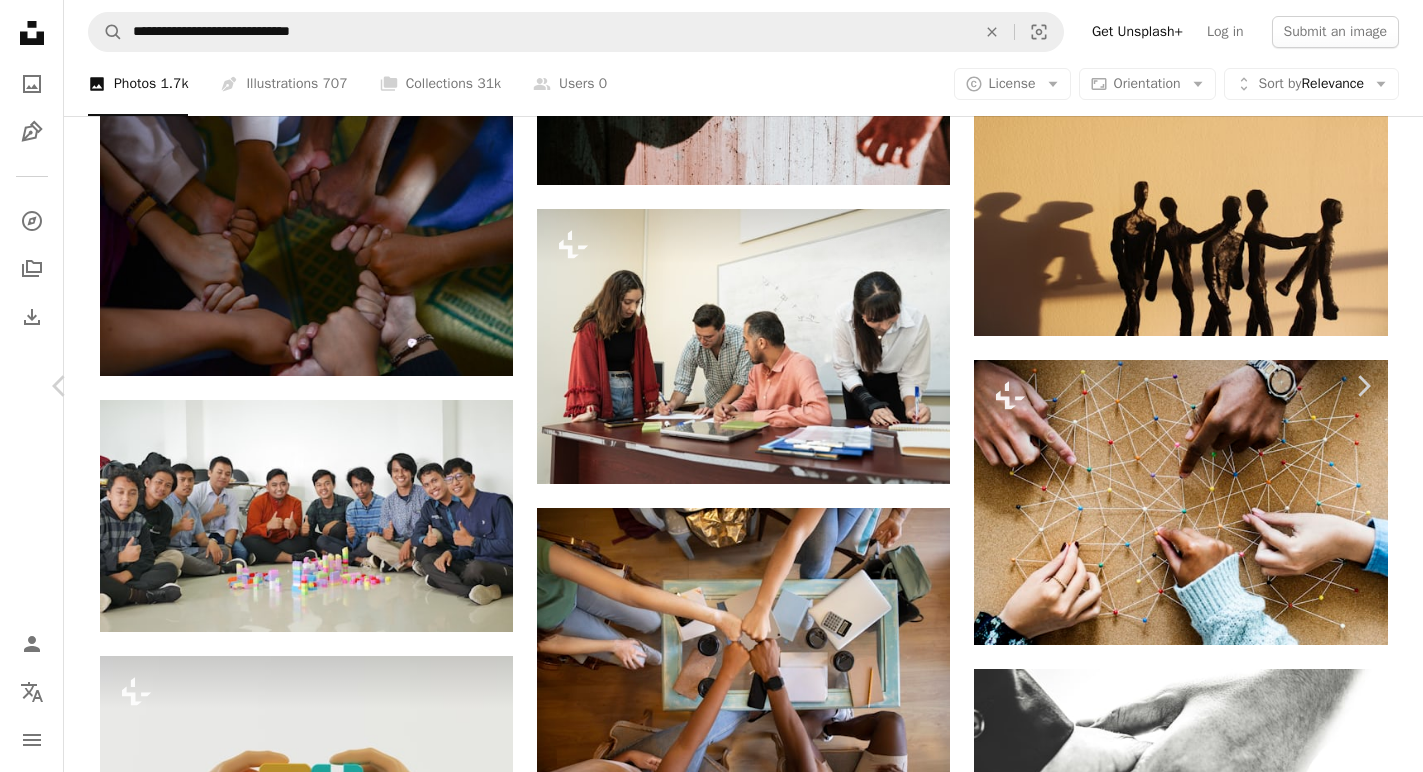 click on "Download free" at bounding box center [1174, 2589] 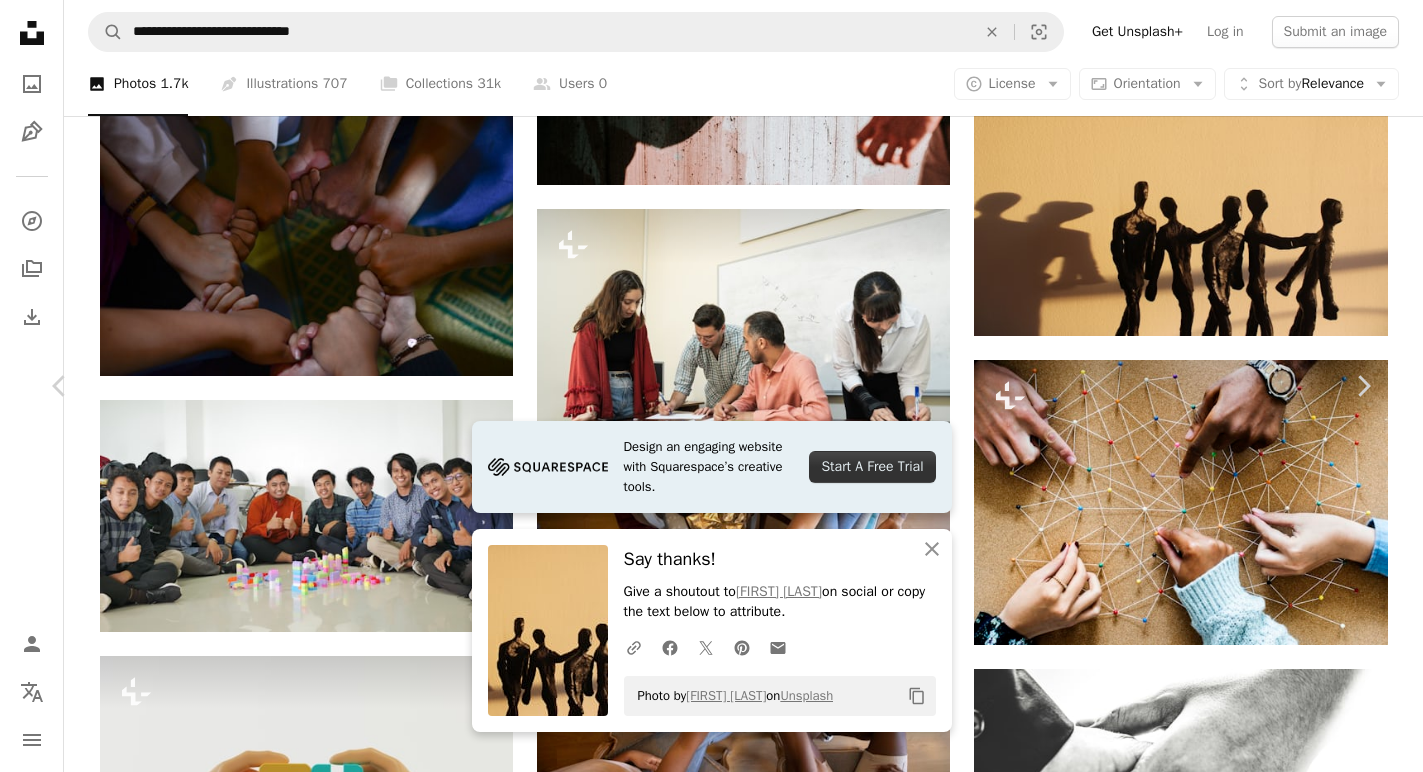 click on "An X shape Chevron left Chevron right Buddy AN Available for hire A checkmark inside of a circle A heart A plus sign Download free Chevron down Zoom in Views 95,909 Downloads 1,209 A forward-right arrow Share Info icon Info More Actions Calendar outlined Published on  [MONTH] [DAY], [YEAR] Camera Canon, EOS 2000D Safety Free to use under the  Unsplash License human people spring wall grey design interior minimal silhouette sunshine sunlight gray minimalistic formation sport sports brown HD Wallpapers Browse premium related images on iStock  |  Save 20% with code UNSPLASH20 View more on iStock  ↗ Related images A heart A plus sign Trude Jonsson Stangel Arrow pointing down" at bounding box center [711, 2928] 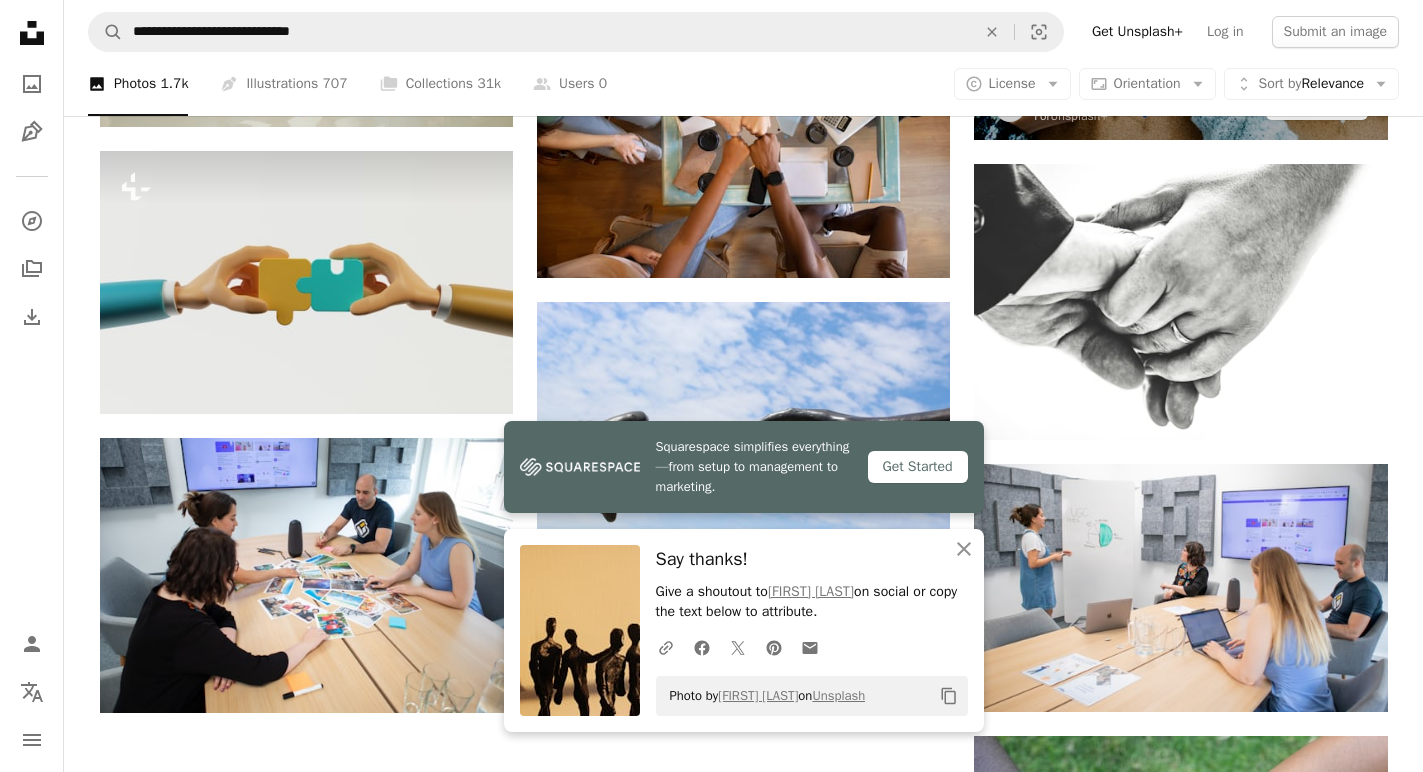 scroll, scrollTop: 2049, scrollLeft: 0, axis: vertical 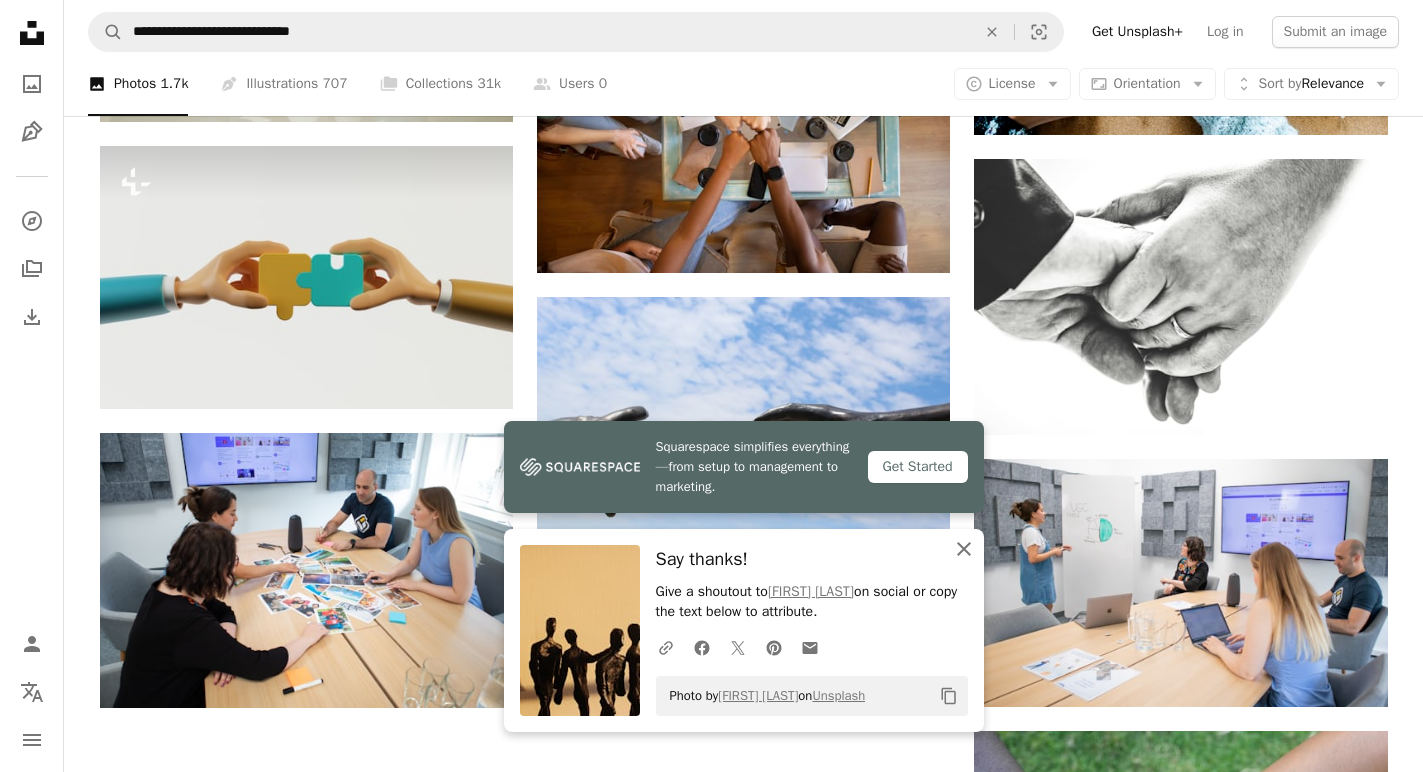 click 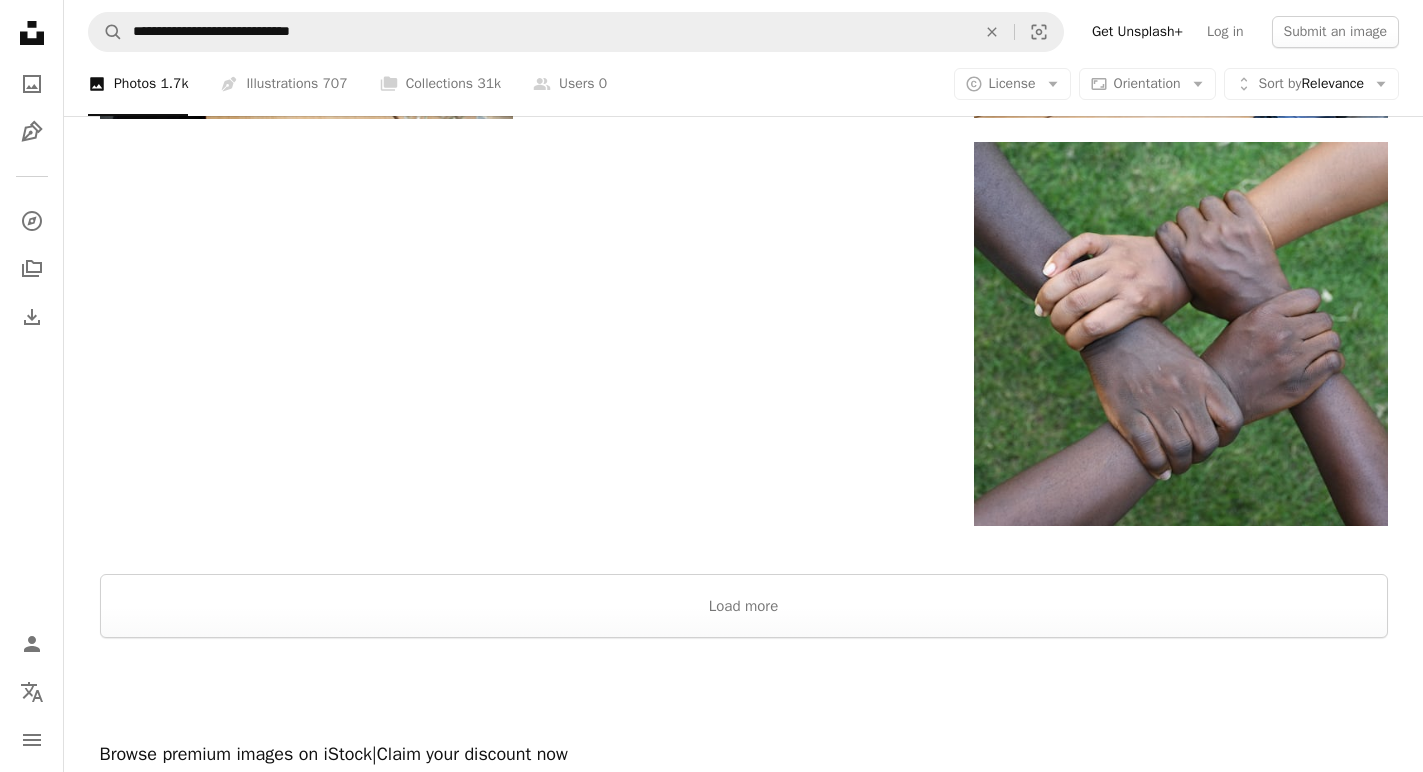 scroll, scrollTop: 2645, scrollLeft: 0, axis: vertical 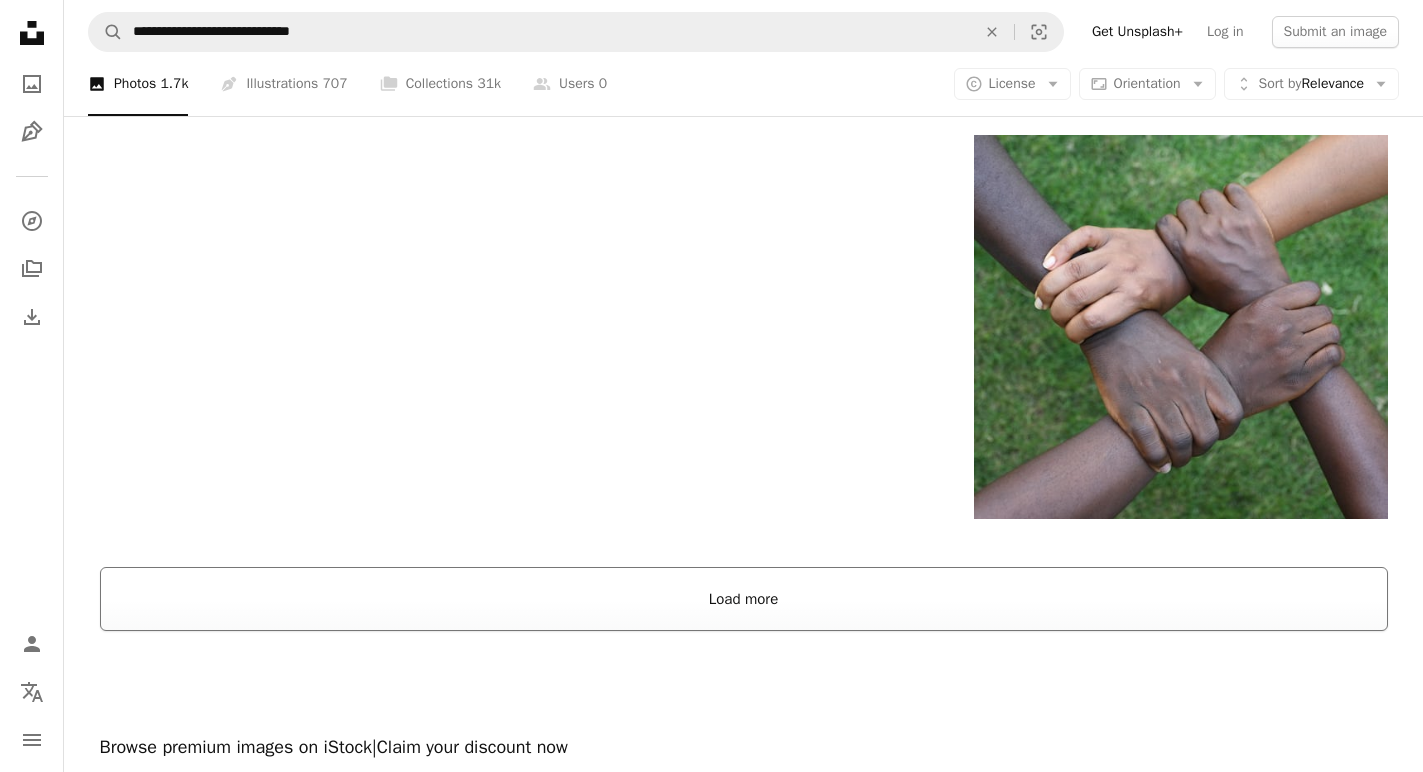 click on "Load more" at bounding box center [744, 599] 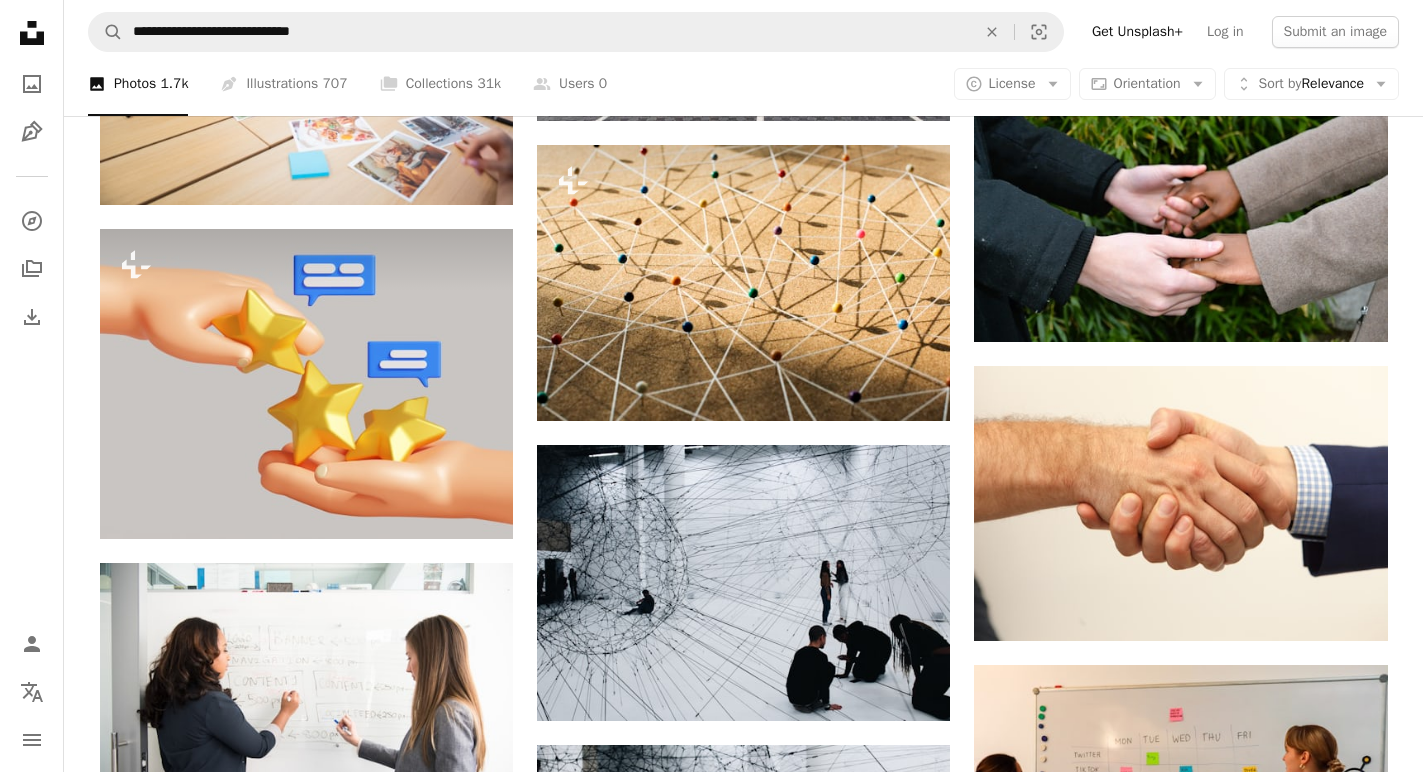 scroll, scrollTop: 5562, scrollLeft: 0, axis: vertical 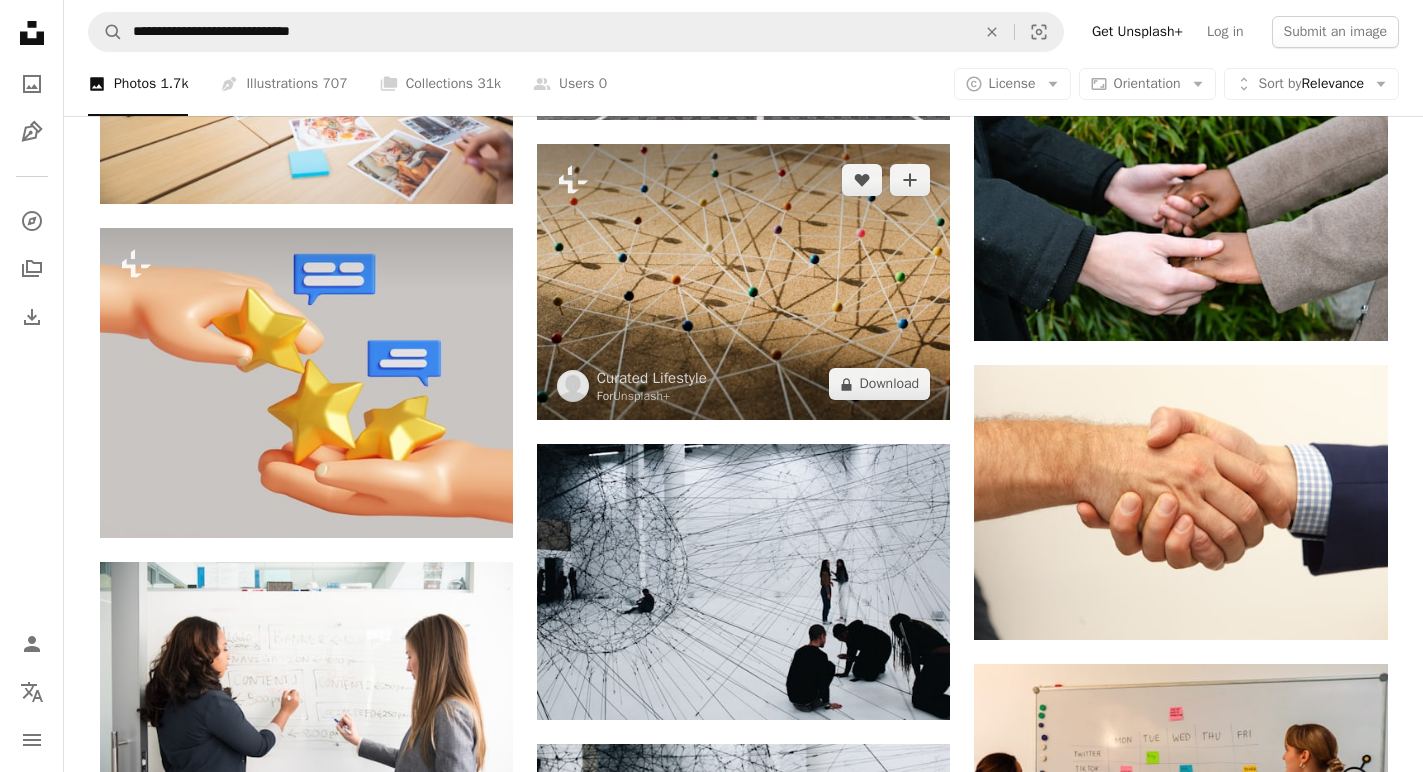 click at bounding box center [743, 282] 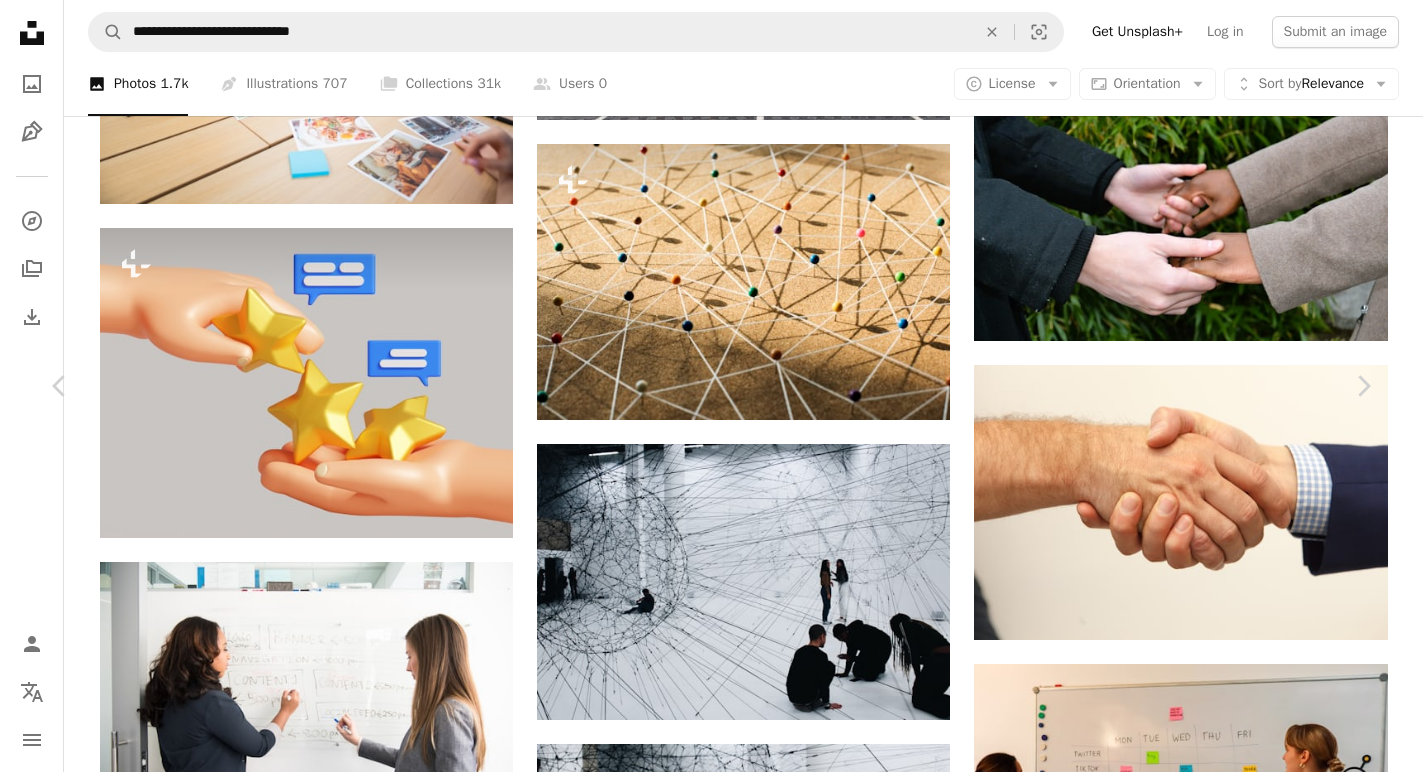 type 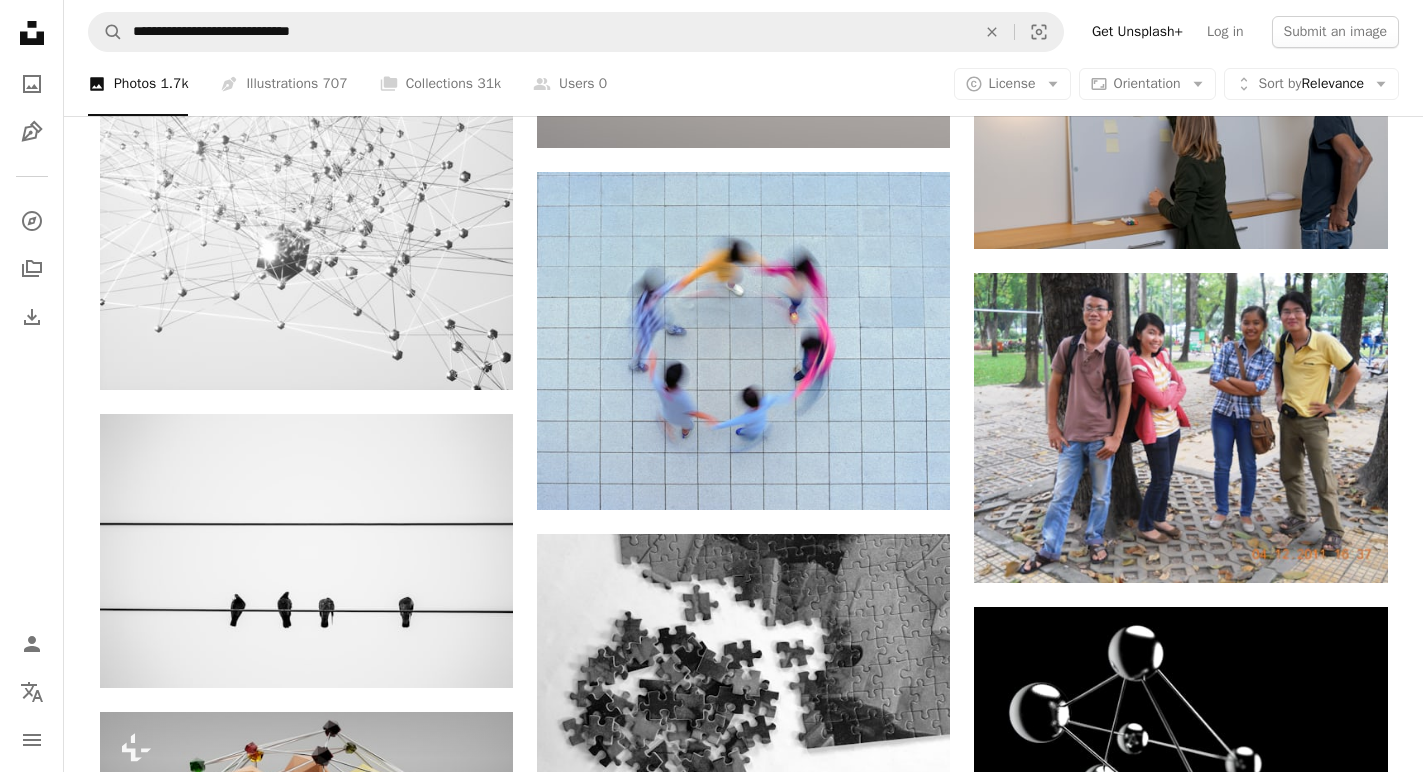 scroll, scrollTop: 14603, scrollLeft: 0, axis: vertical 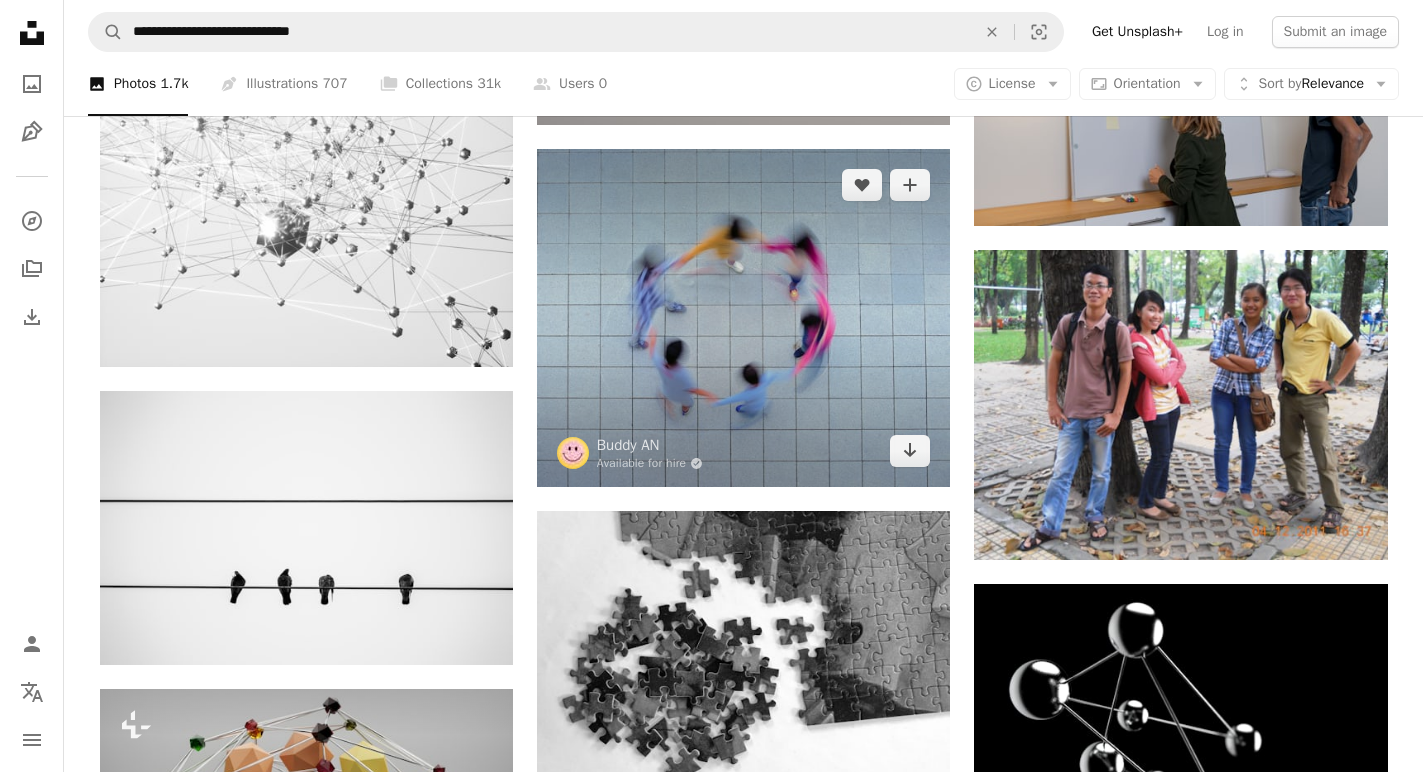 click at bounding box center (743, 318) 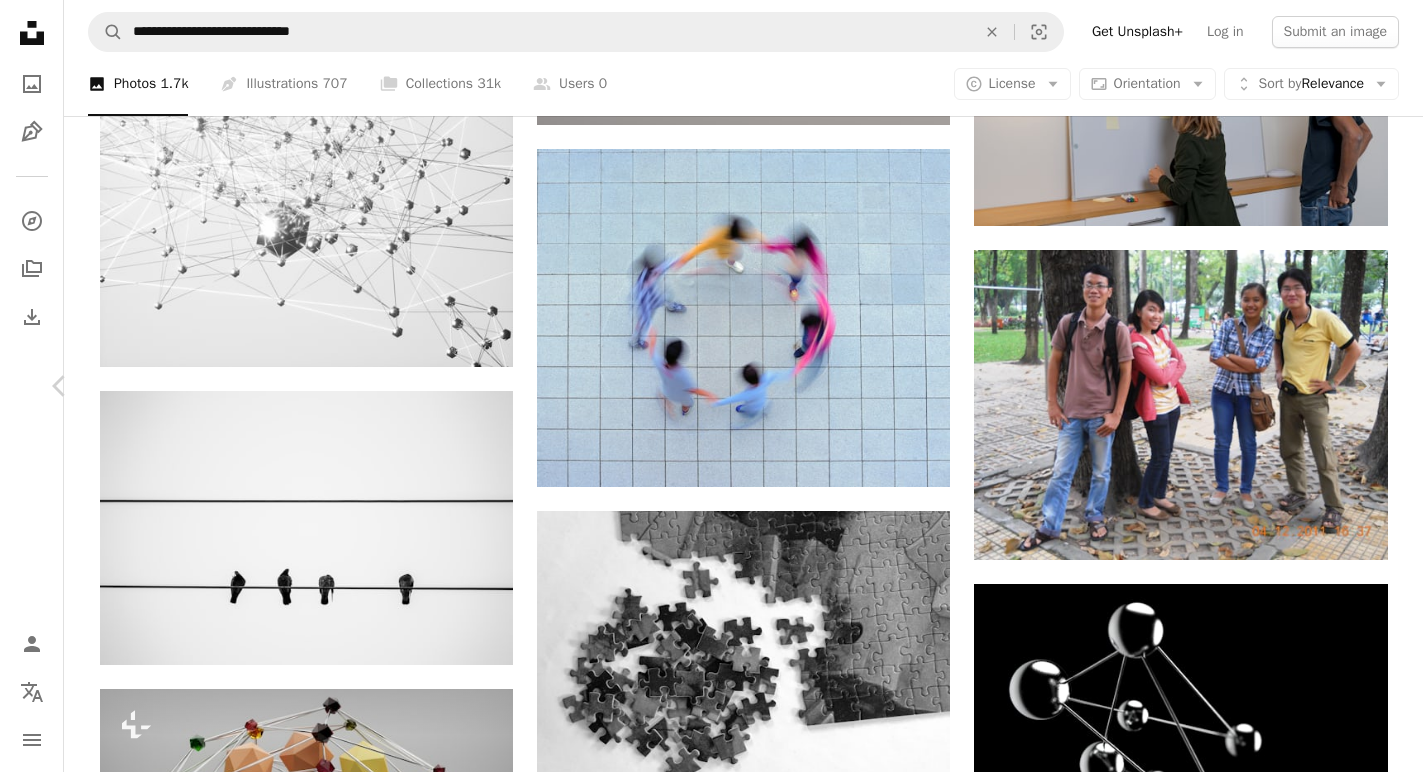 click on "Download free" at bounding box center (1174, 4902) 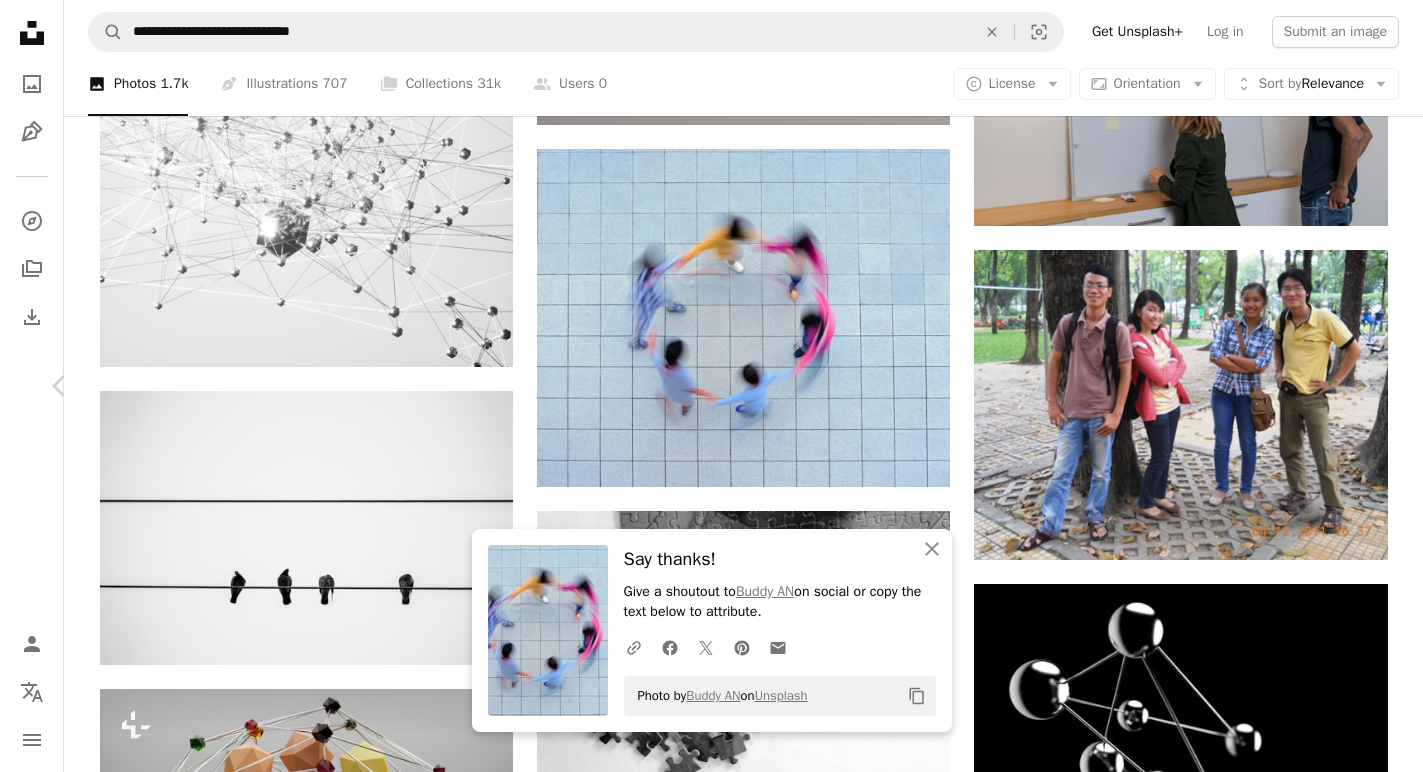 click on "An X shape Chevron left Chevron right An X shape Close Say thanks! Give a shoutout to [FIRST] [LAST] on social or copy the text below to attribute. A URL sharing icon (chains) Facebook icon X (formerly Twitter) icon Pinterest icon An envelope Photo by [FIRST] [LAST] on Unsplash
Copy content [FIRST] [LAST] Available for hire A checkmark inside of a circle A heart A plus sign Download free Chevron down Zoom in Views 21,401 Downloads 380 A forward-right arrow Share Info icon Info More Actions Calendar outlined Published on June 14, 2024 Camera DAINIPPON SCREEN, SG7060P Safety Free to use under the Unsplash License placeholder image woman city man human people female adult boy male child volleyball kid town floor head indoors Free stock photos Browse premium related images on iStock | Save 20% with code UNSPLASH20 View more on iStock ↗ Related images A heart A plus sign [FIRST] [LAST] Available for hire A checkmark inside of a circle Arrow pointing down A heart A plus sign [FIRST] [LAST] A heart A heart" at bounding box center [711, 5241] 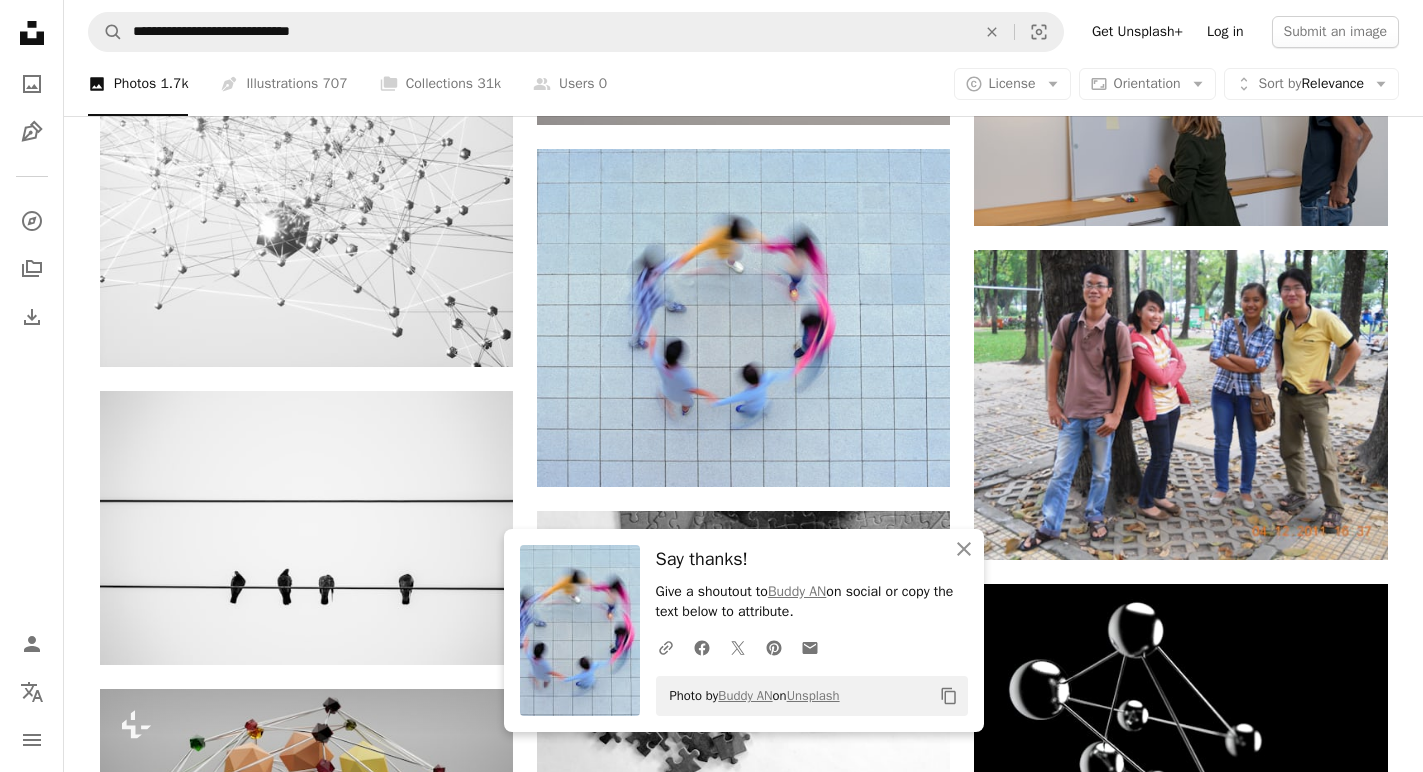 click on "Log in" at bounding box center (1225, 32) 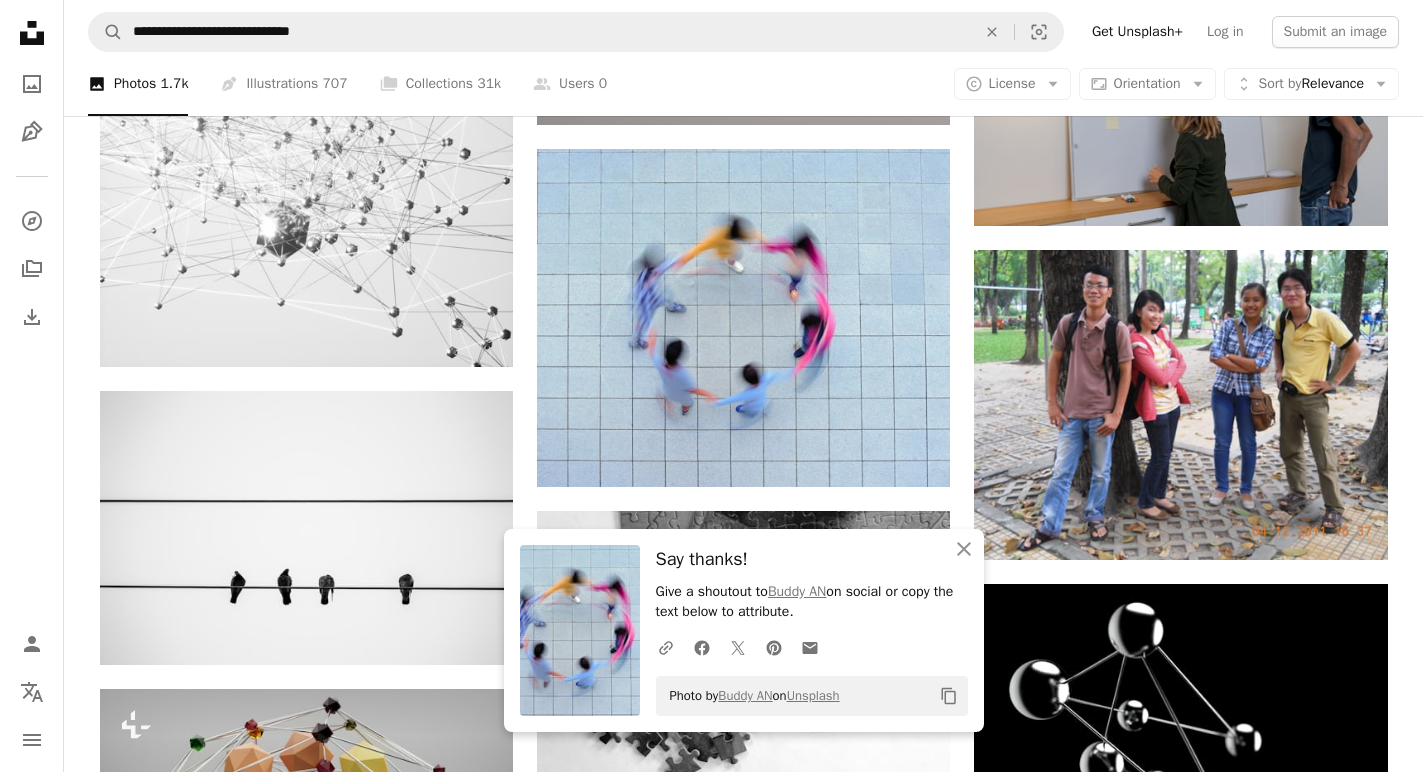 scroll, scrollTop: 0, scrollLeft: 0, axis: both 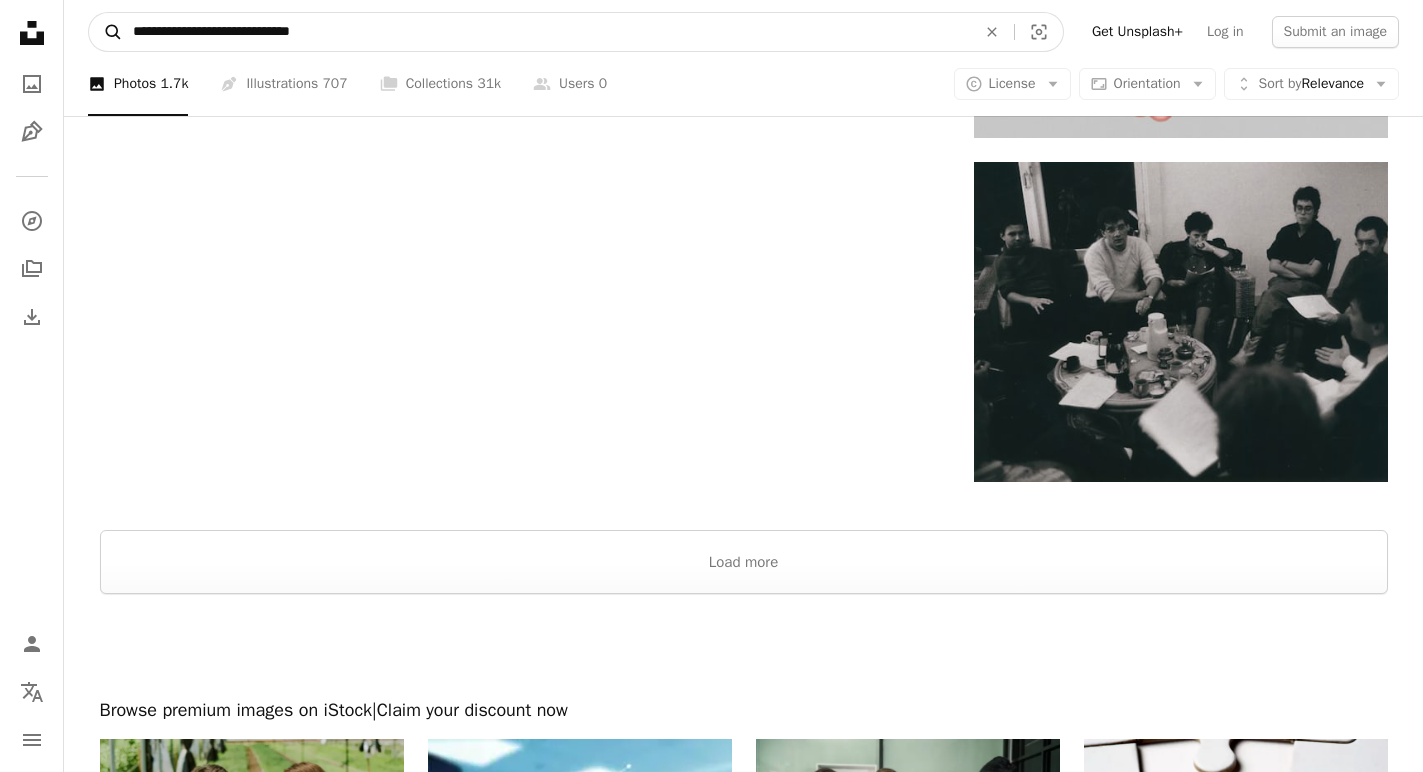 drag, startPoint x: 367, startPoint y: 36, endPoint x: 119, endPoint y: 30, distance: 248.07257 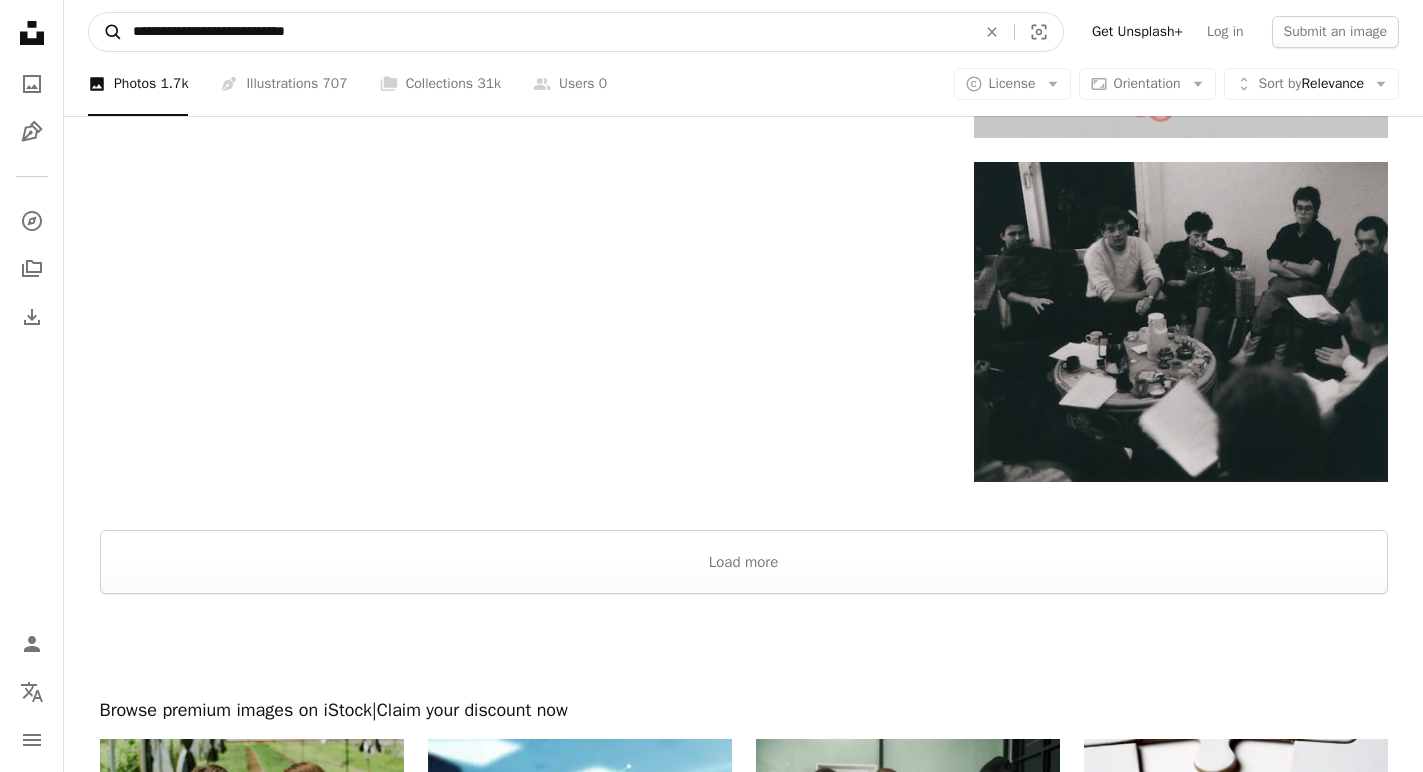 type on "**********" 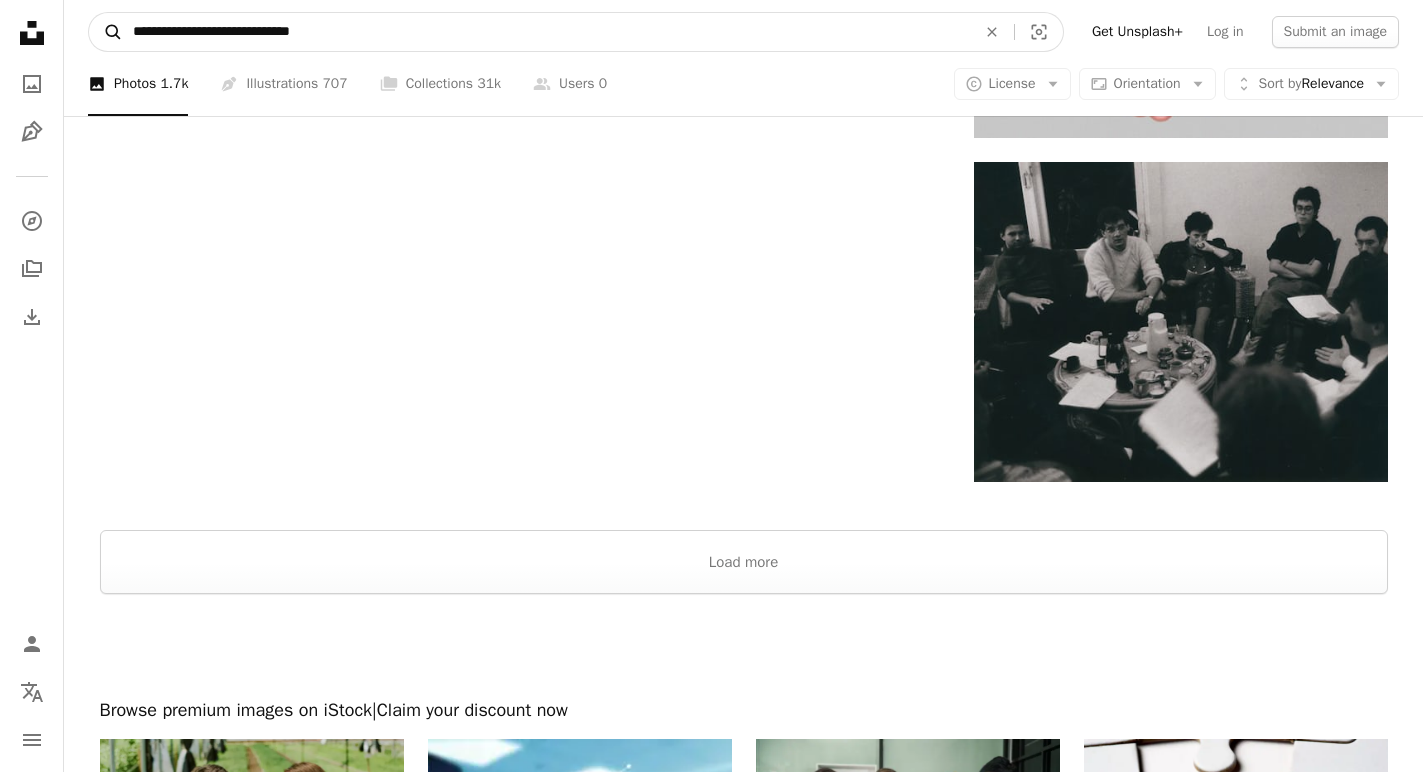 click on "A magnifying glass" at bounding box center [106, 32] 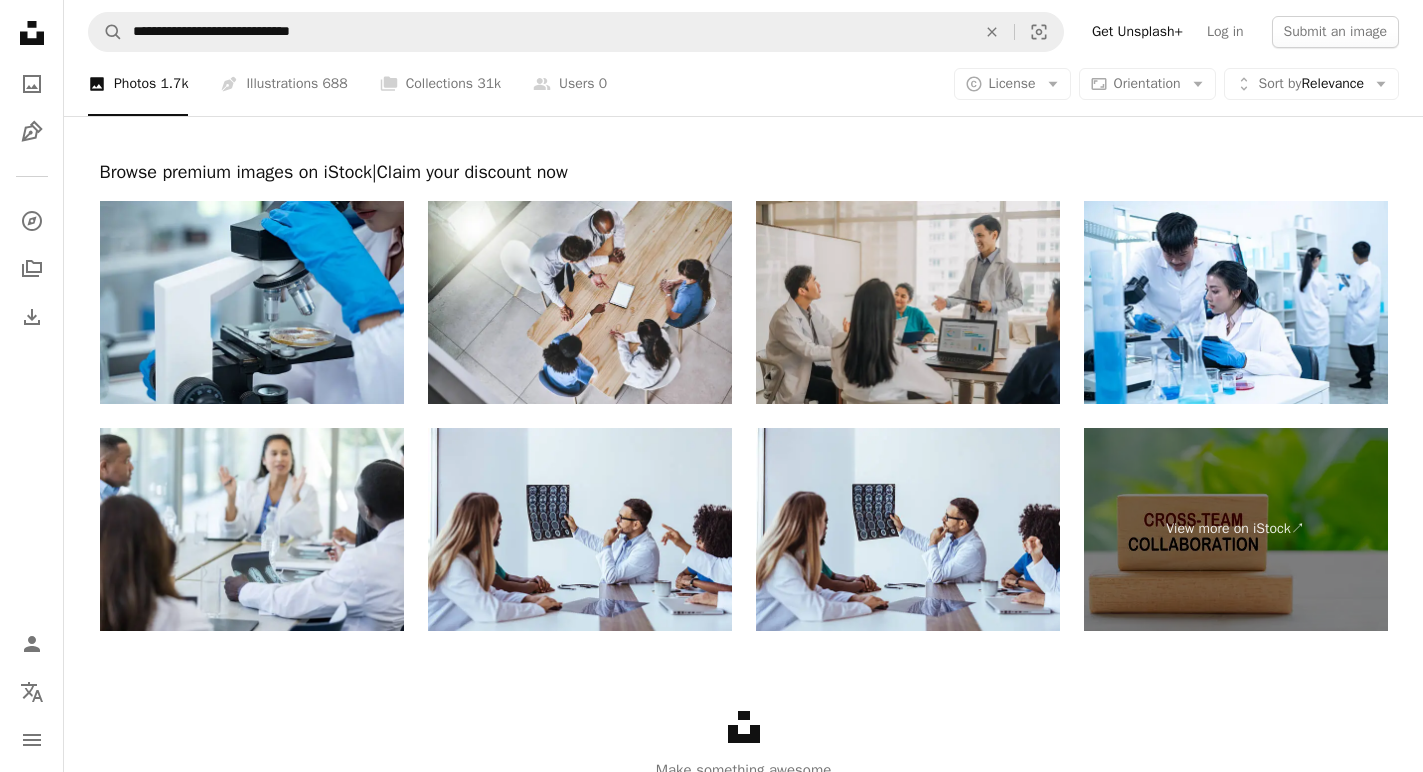 scroll, scrollTop: 3192, scrollLeft: 0, axis: vertical 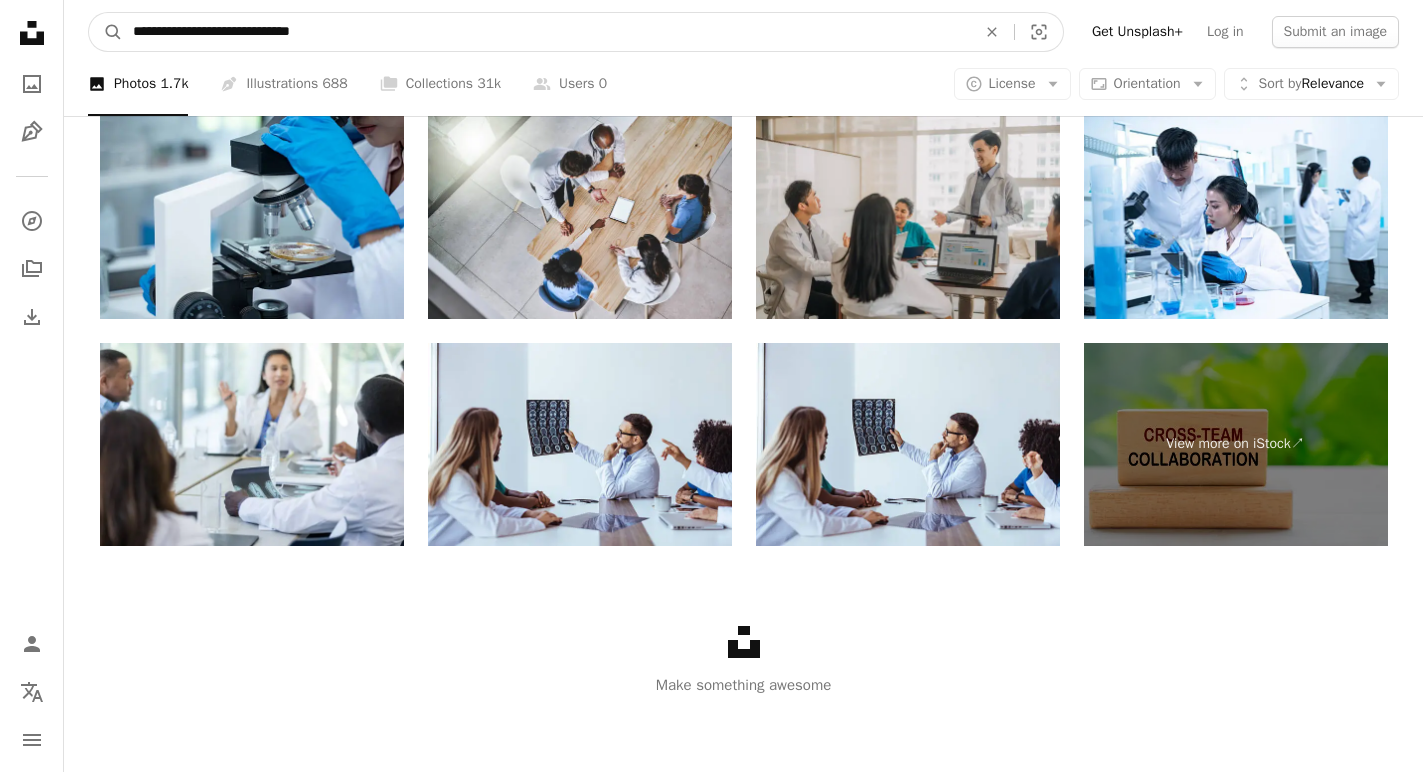 drag, startPoint x: 343, startPoint y: 32, endPoint x: 154, endPoint y: -17, distance: 195.24857 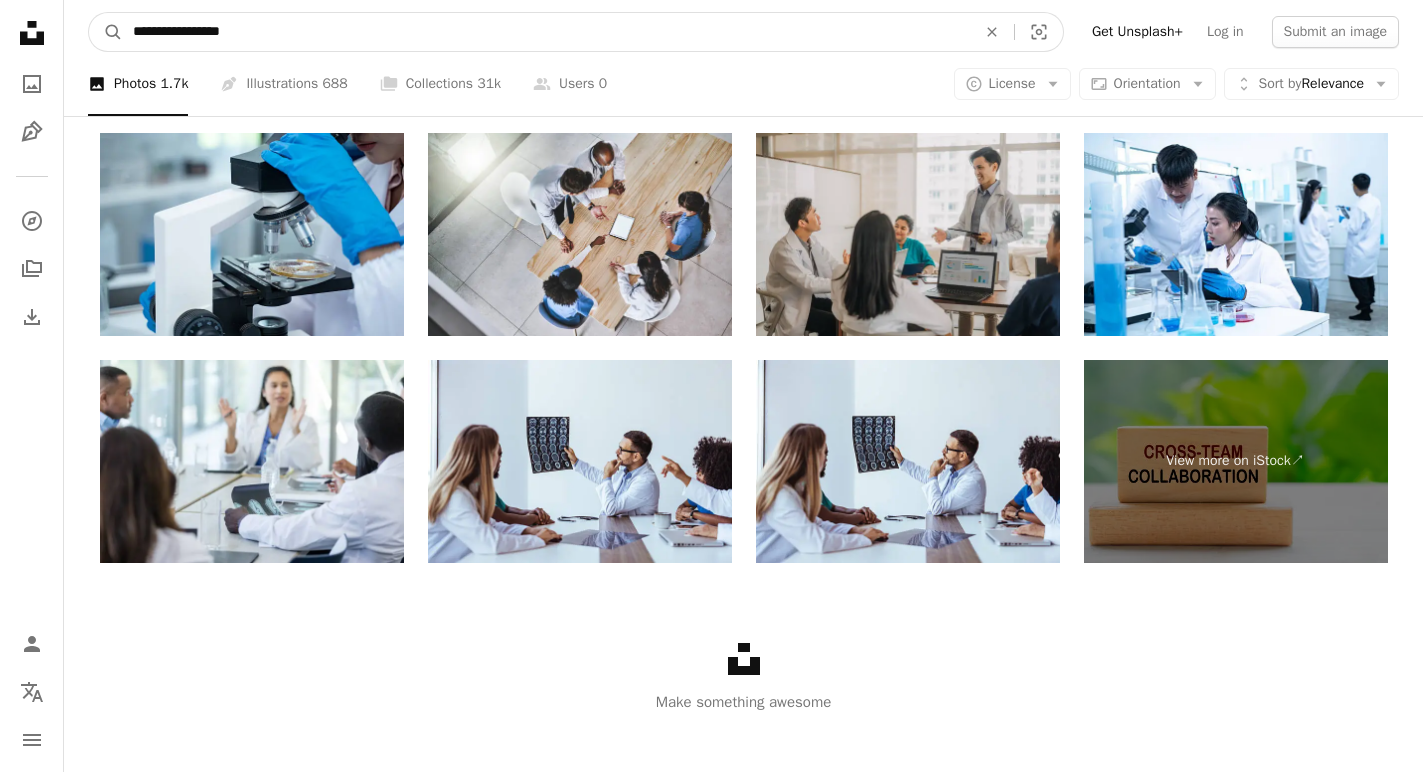 type on "**********" 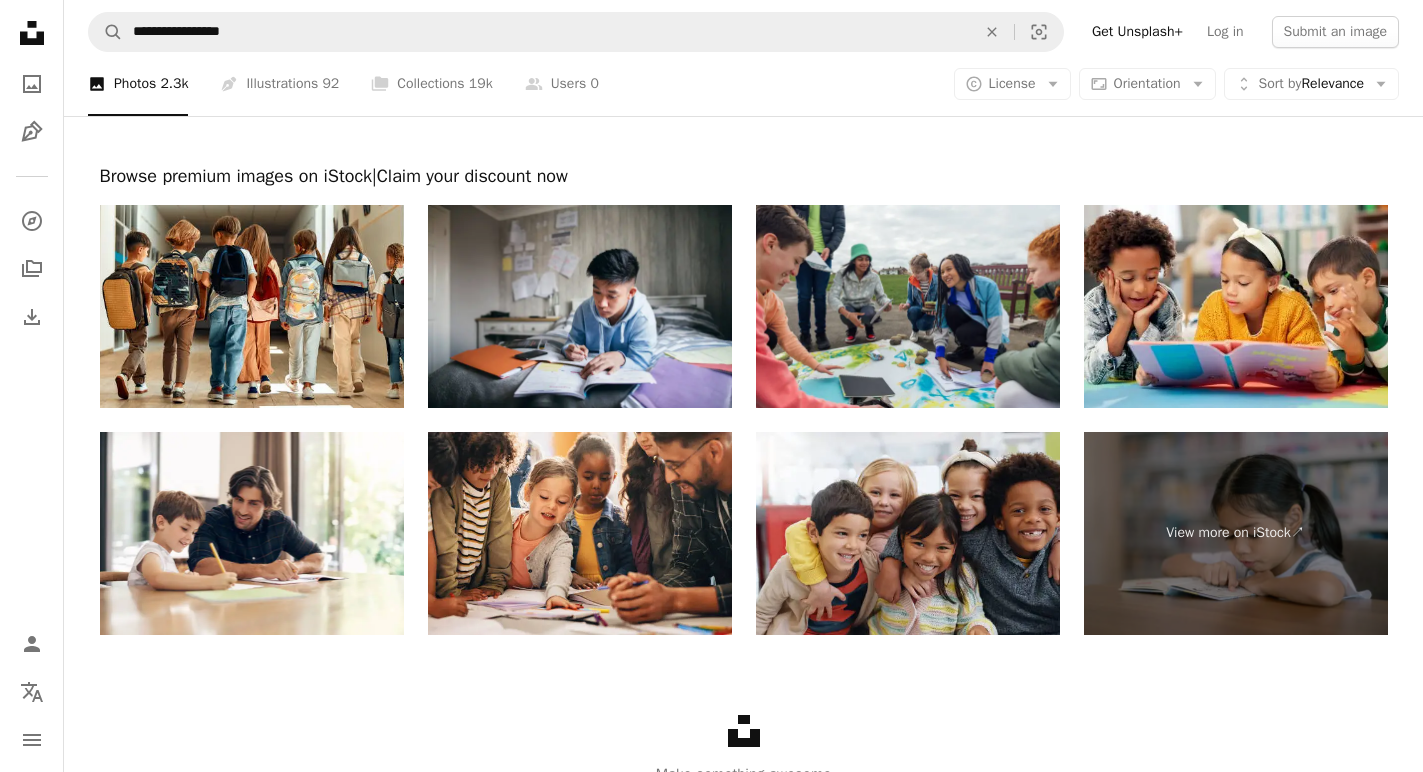 scroll, scrollTop: 3830, scrollLeft: 0, axis: vertical 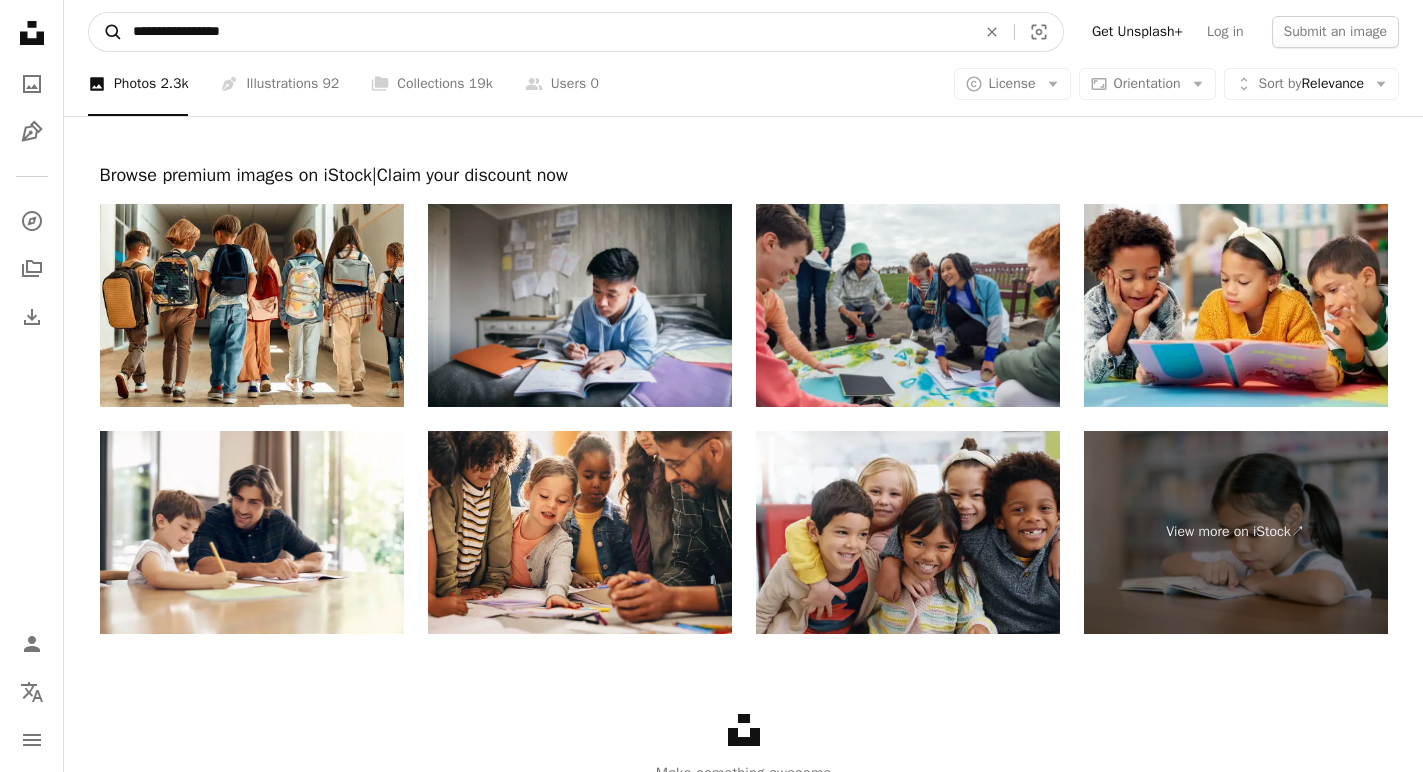 drag, startPoint x: 258, startPoint y: 33, endPoint x: 99, endPoint y: 29, distance: 159.05031 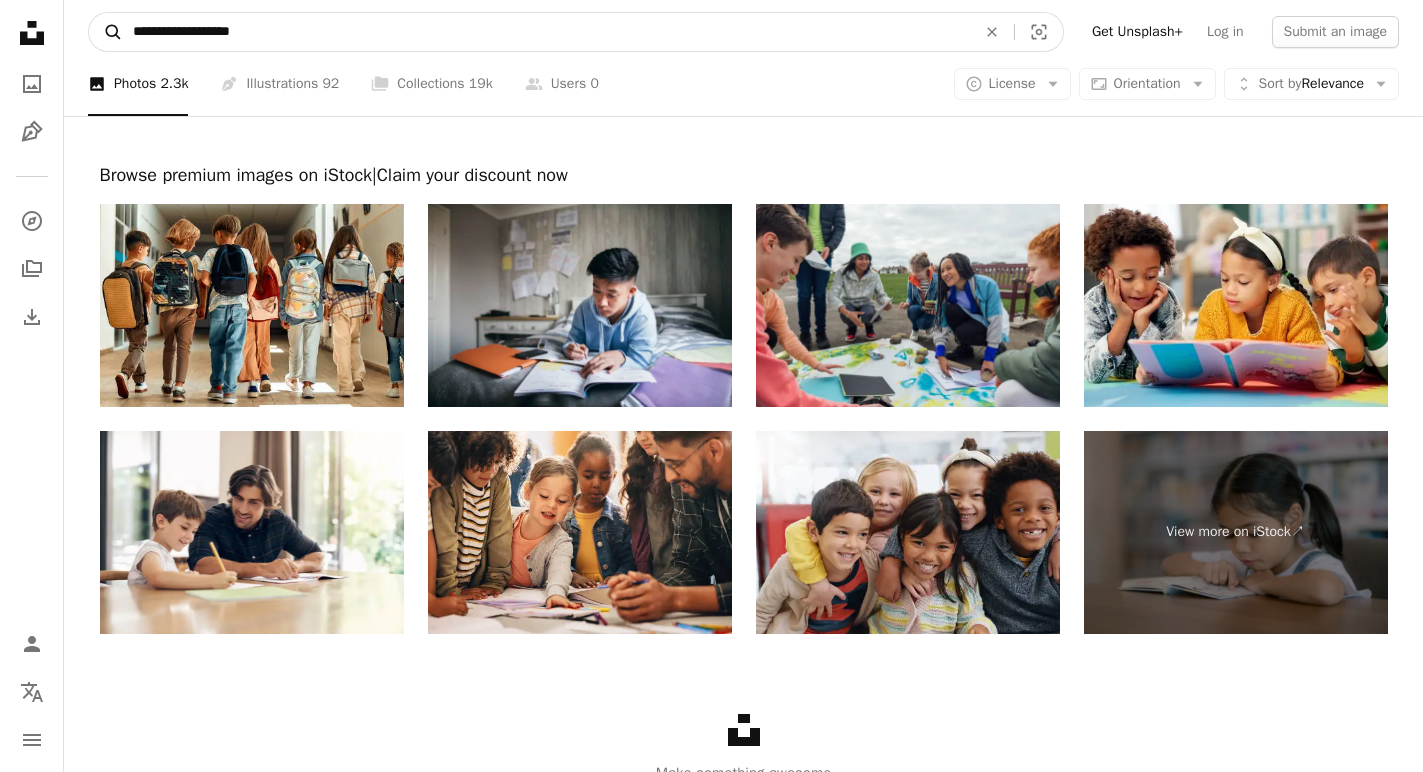 type on "**********" 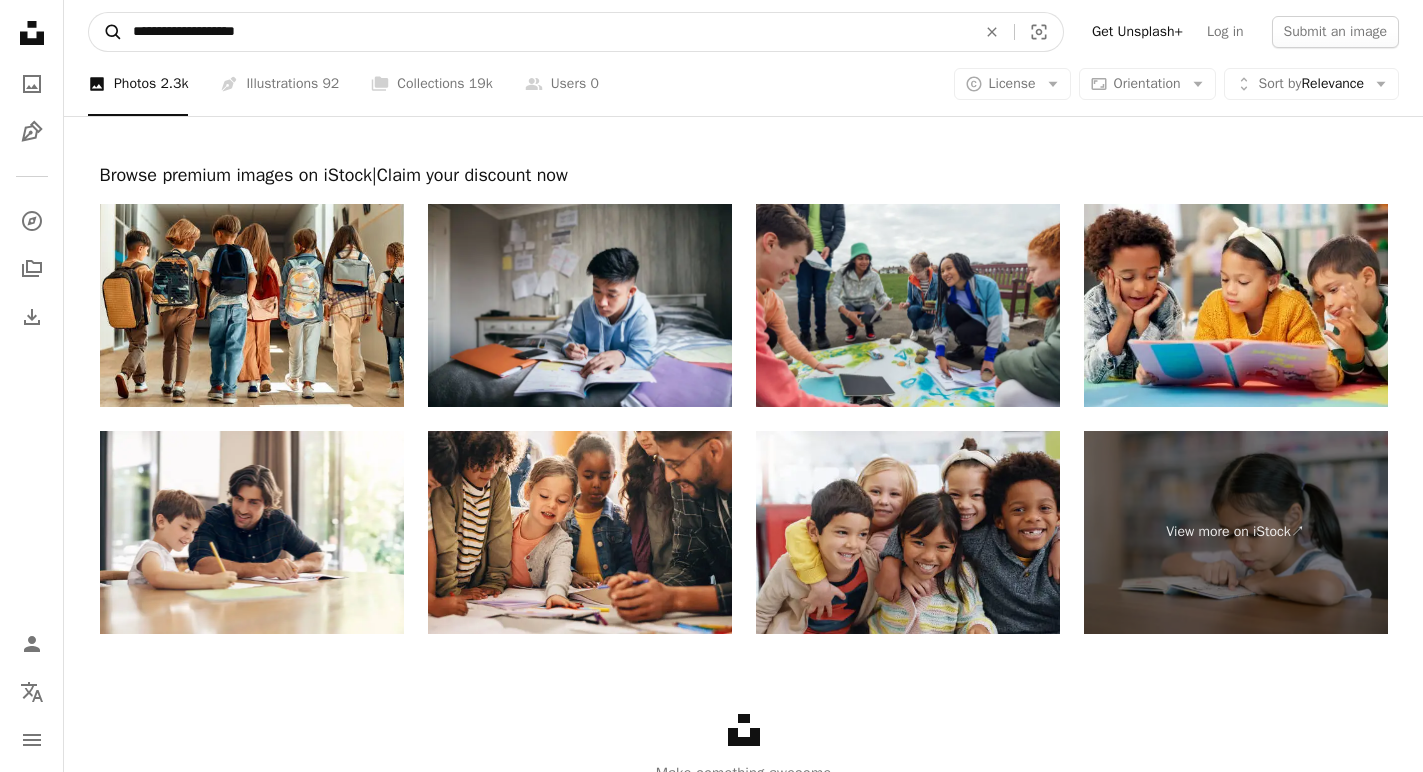 click on "A magnifying glass" at bounding box center [106, 32] 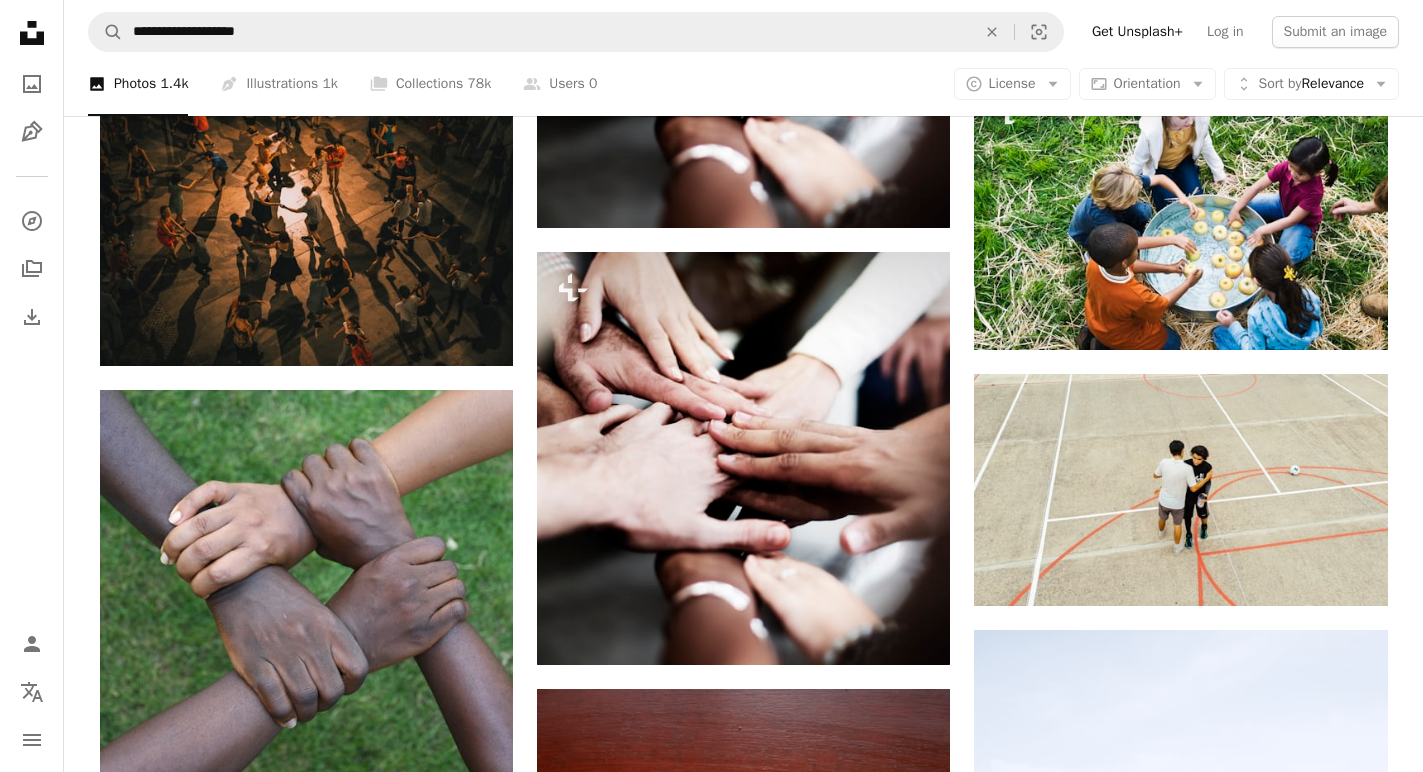 scroll, scrollTop: 1887, scrollLeft: 0, axis: vertical 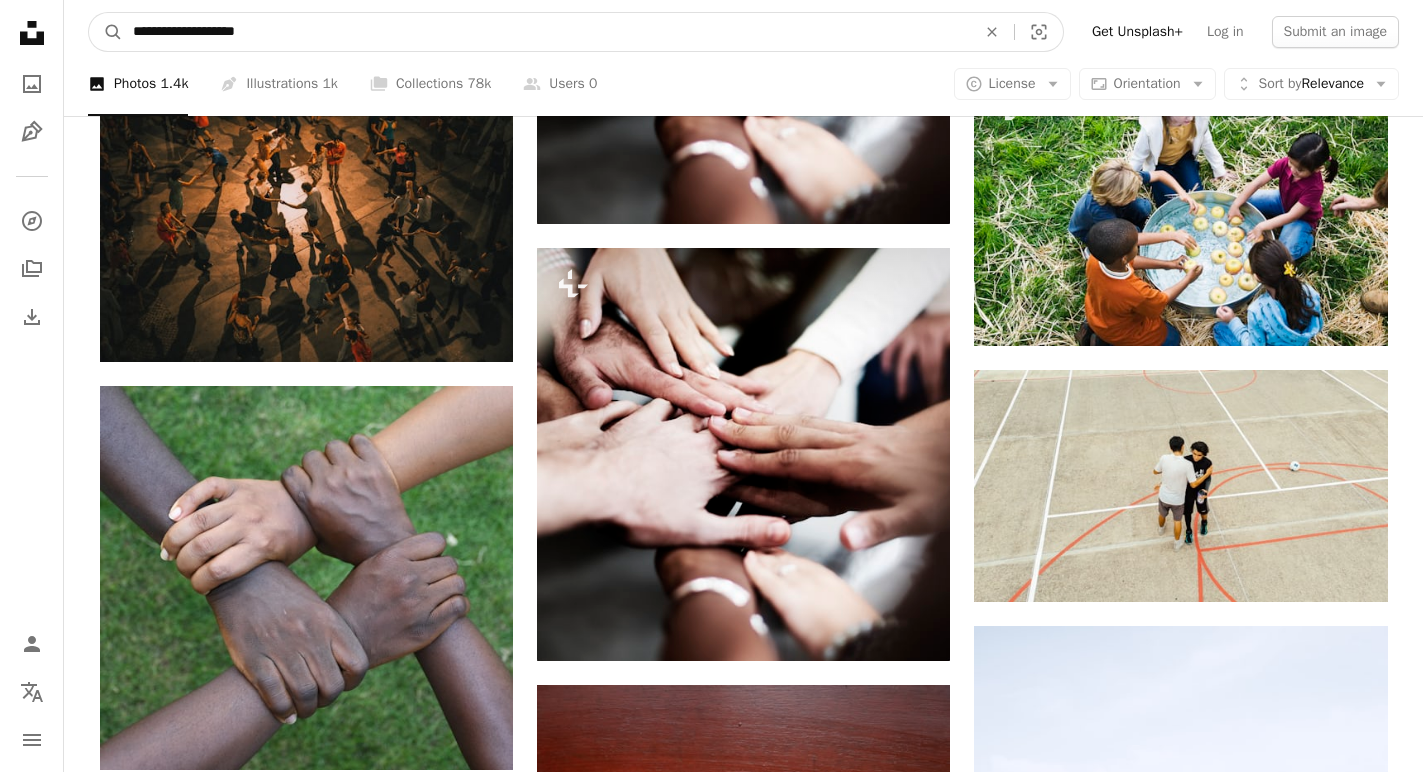 click on "**********" at bounding box center [546, 32] 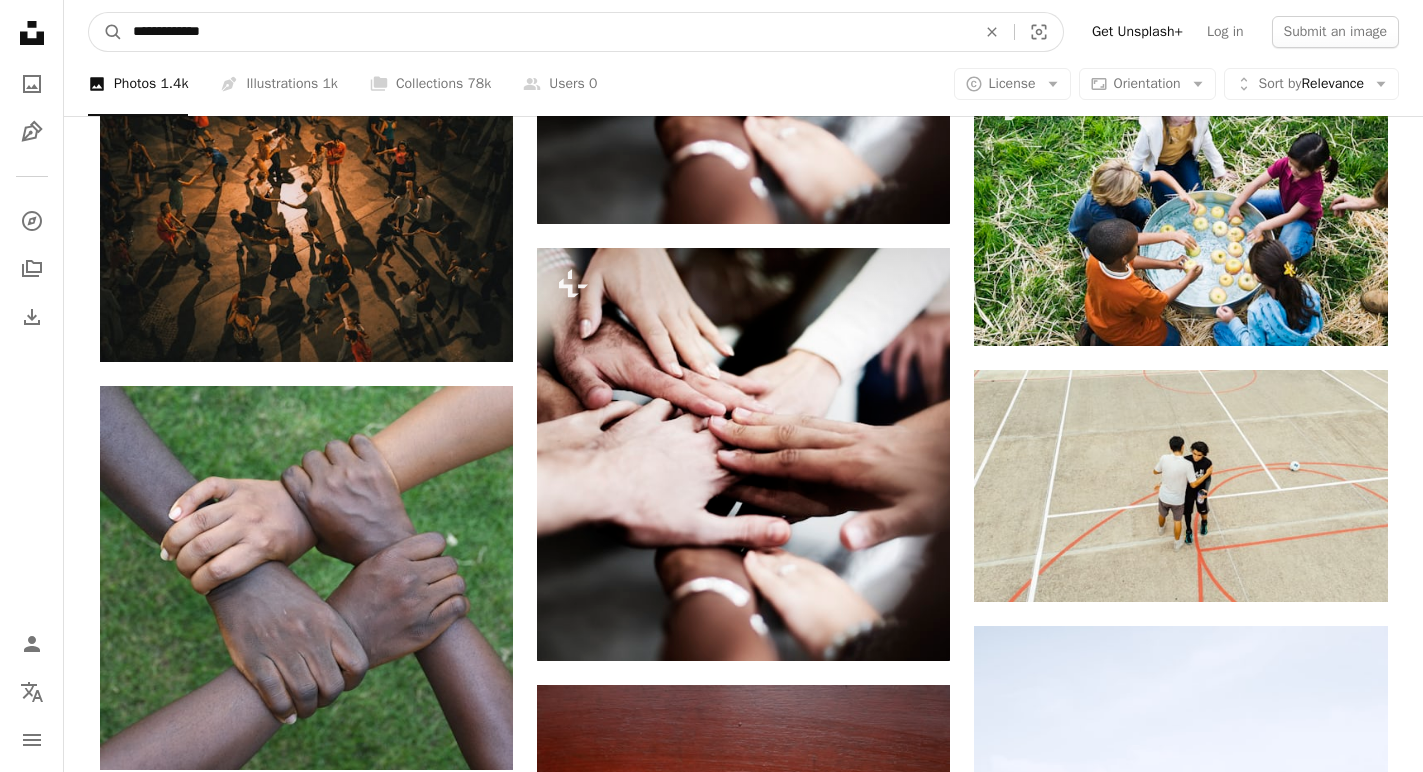 type on "**********" 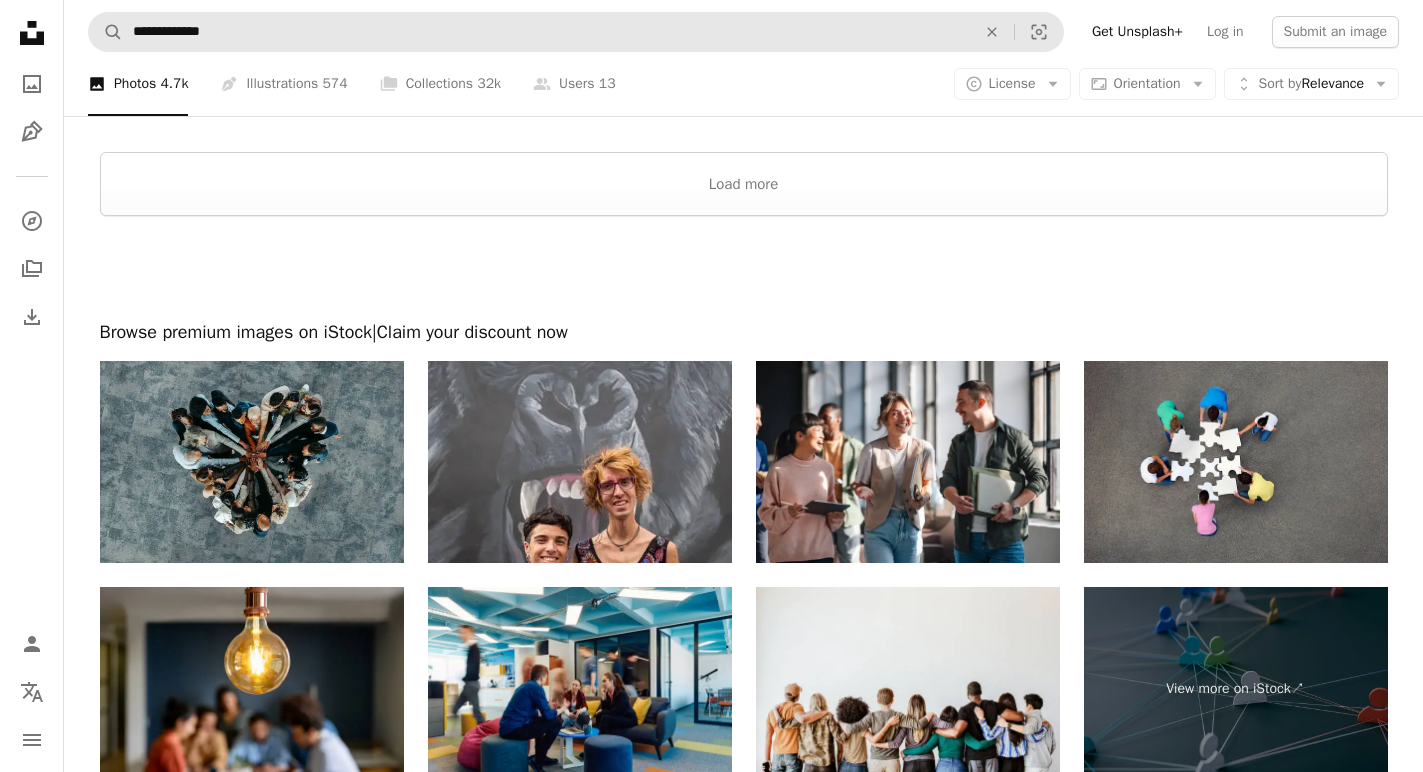 scroll, scrollTop: 5924, scrollLeft: 0, axis: vertical 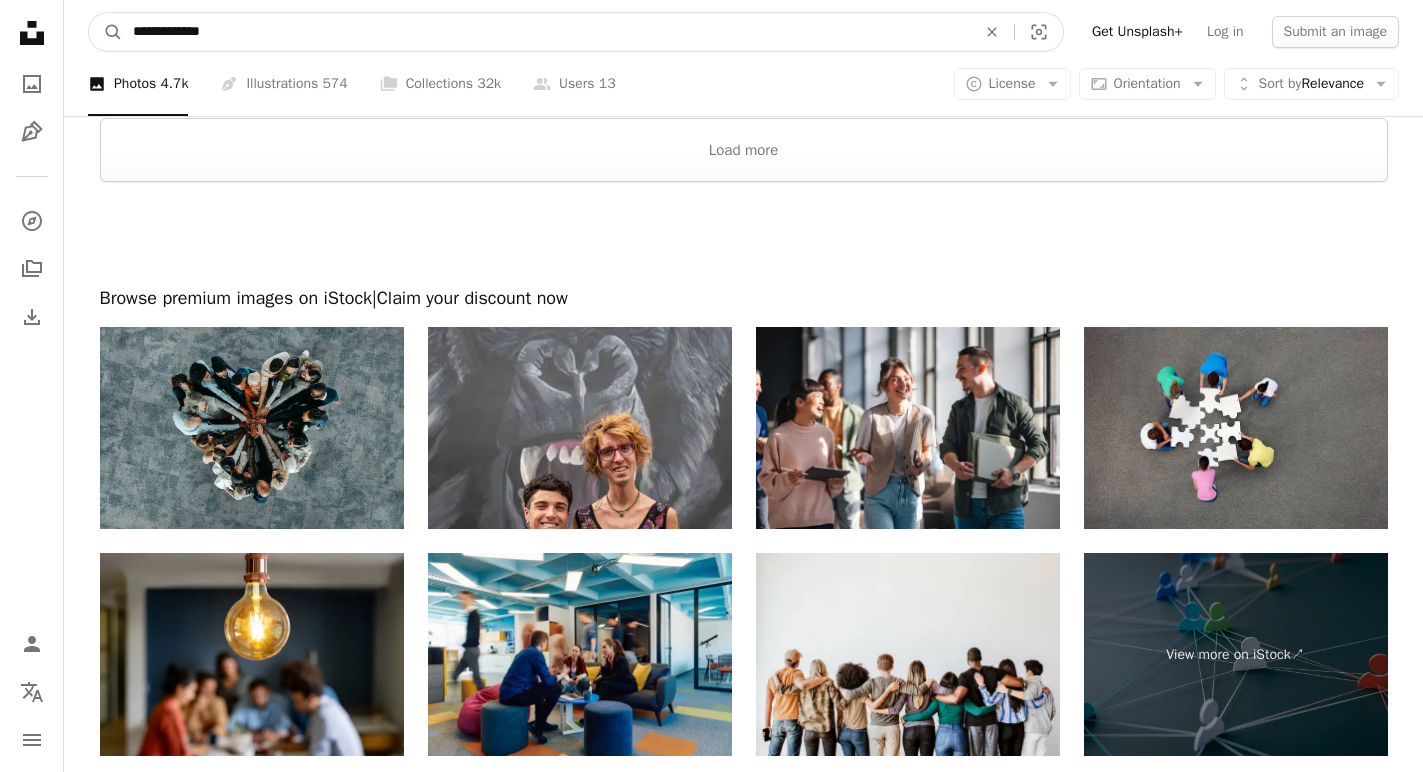 drag, startPoint x: 236, startPoint y: 26, endPoint x: 52, endPoint y: 11, distance: 184.6104 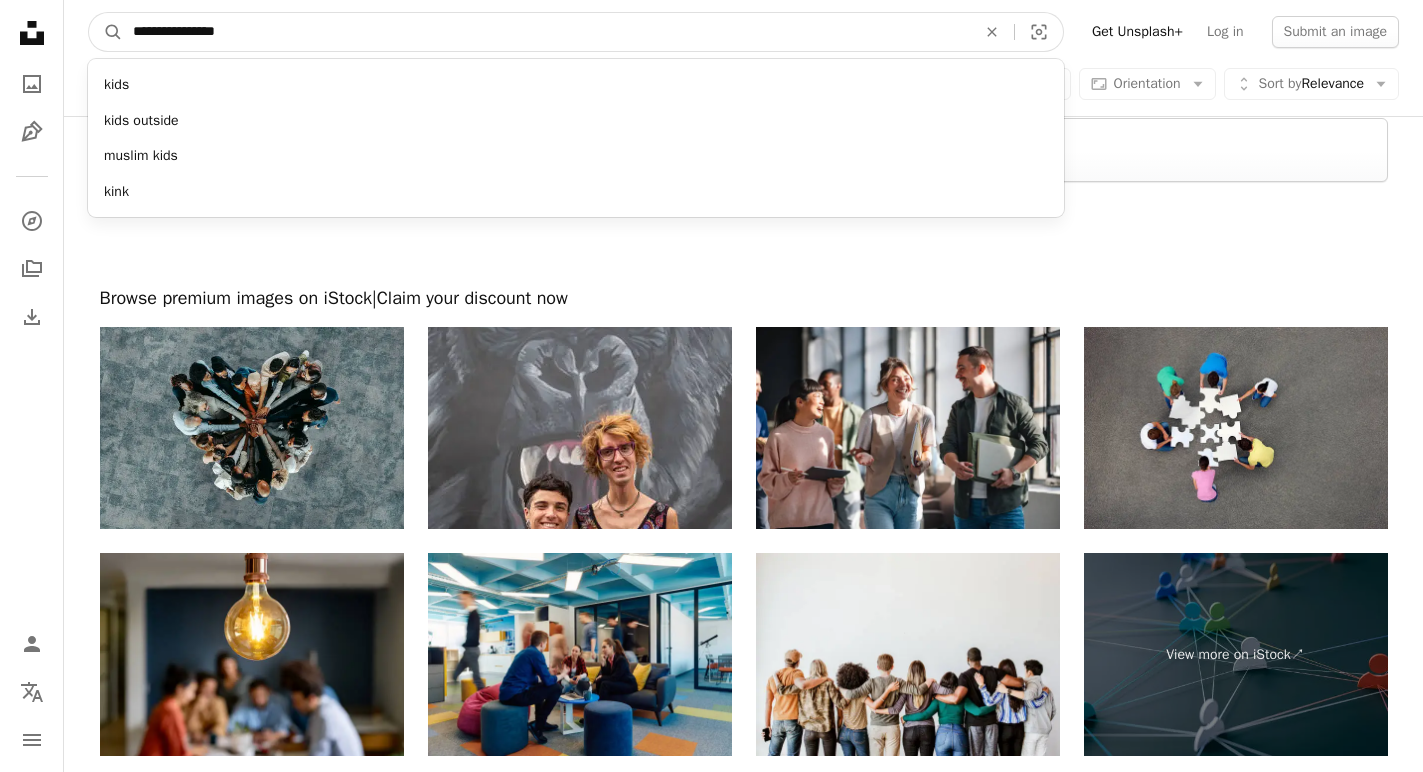 type on "**********" 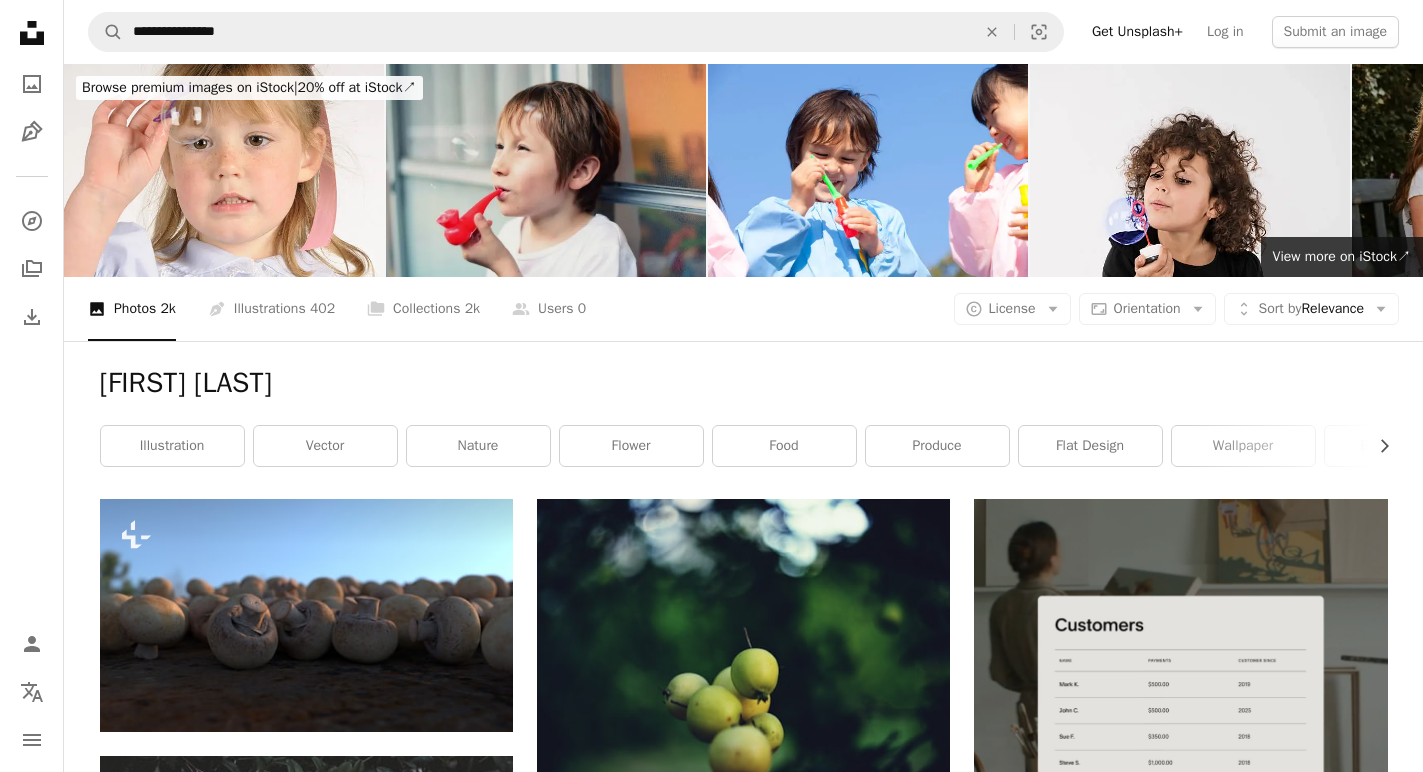 scroll, scrollTop: 0, scrollLeft: 0, axis: both 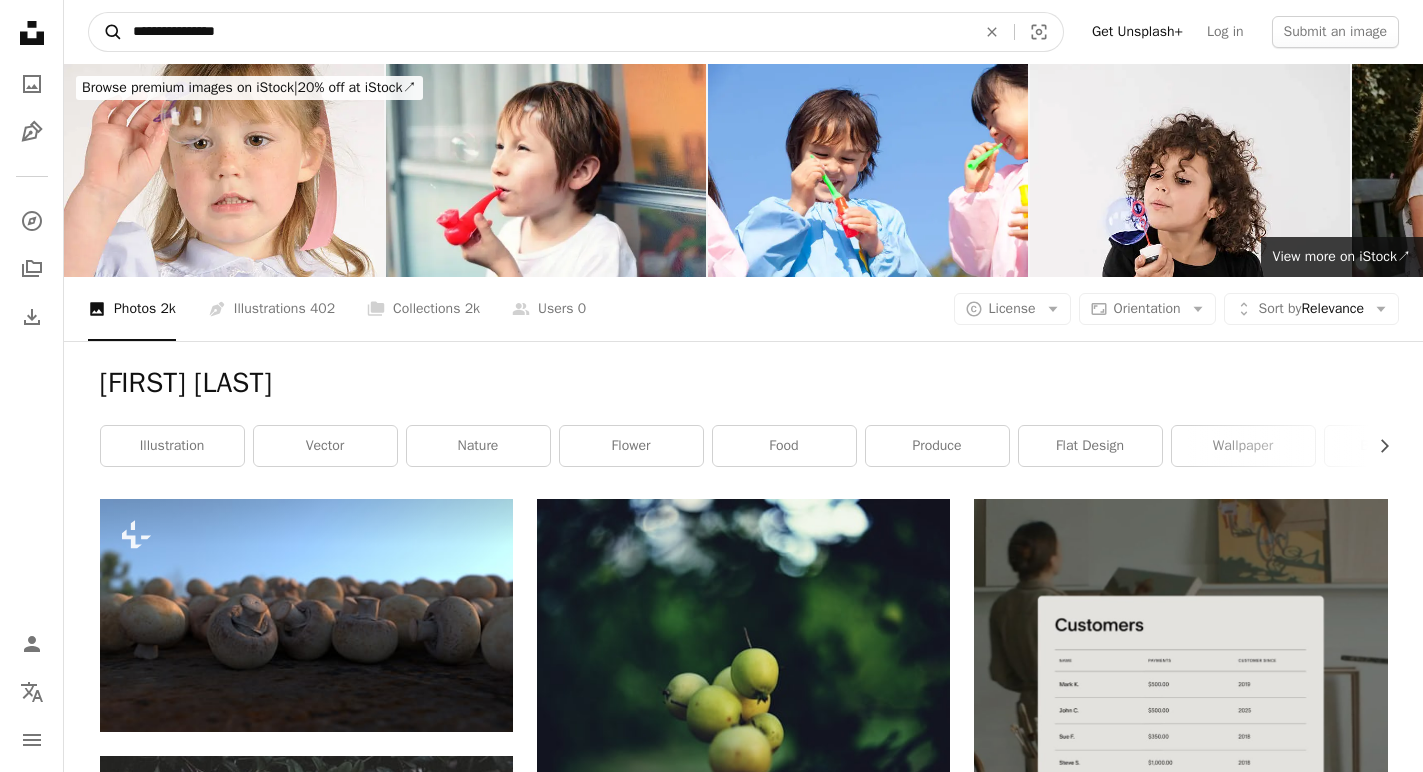 drag, startPoint x: 231, startPoint y: 33, endPoint x: 97, endPoint y: 28, distance: 134.09325 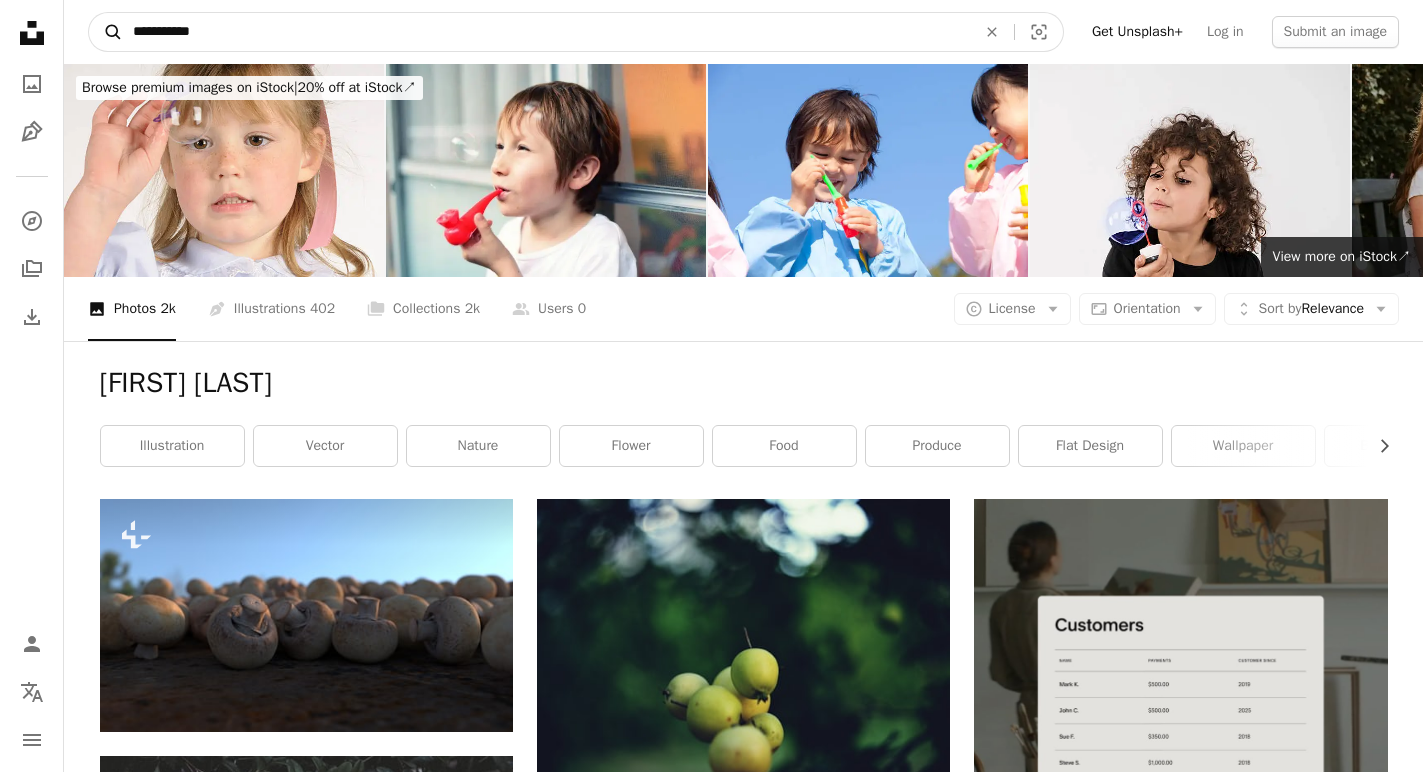 type on "**********" 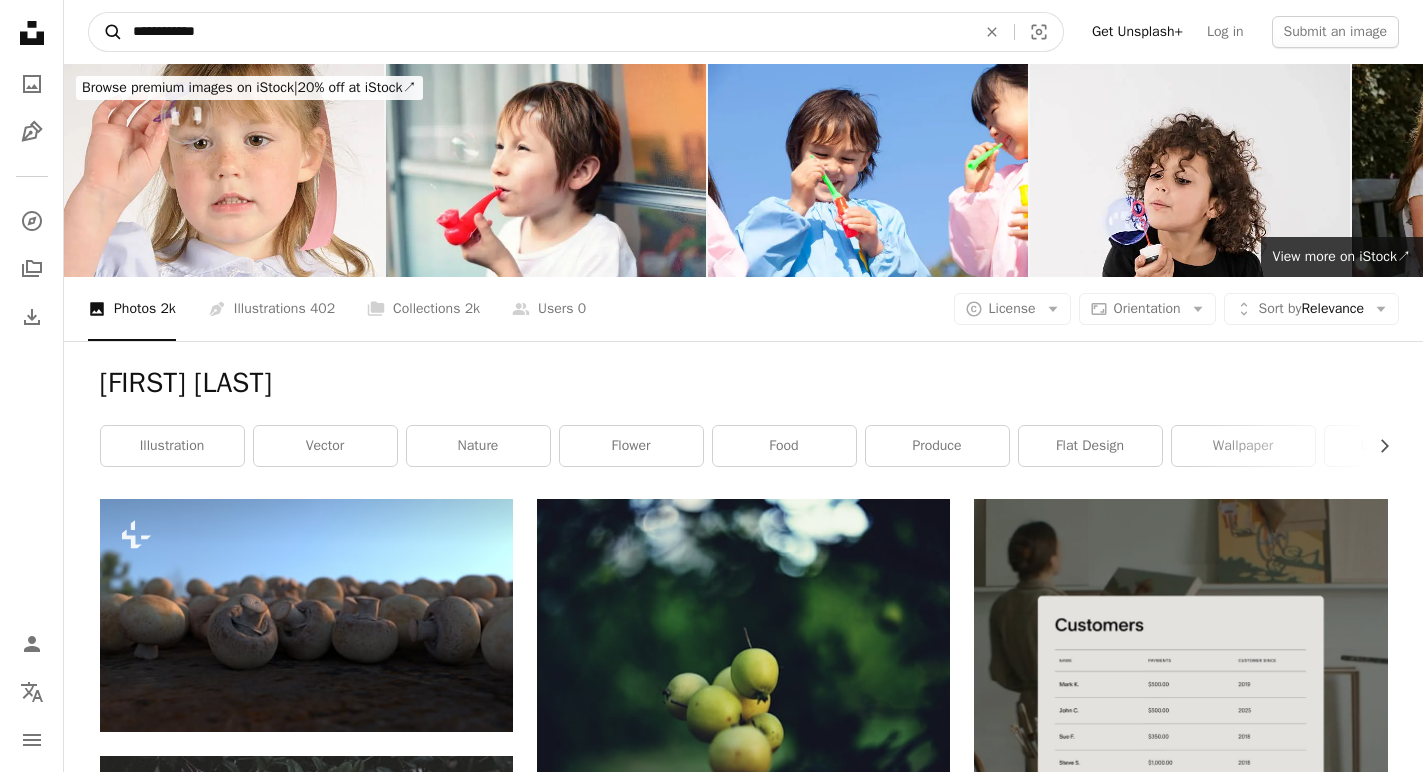 click on "A magnifying glass" at bounding box center (106, 32) 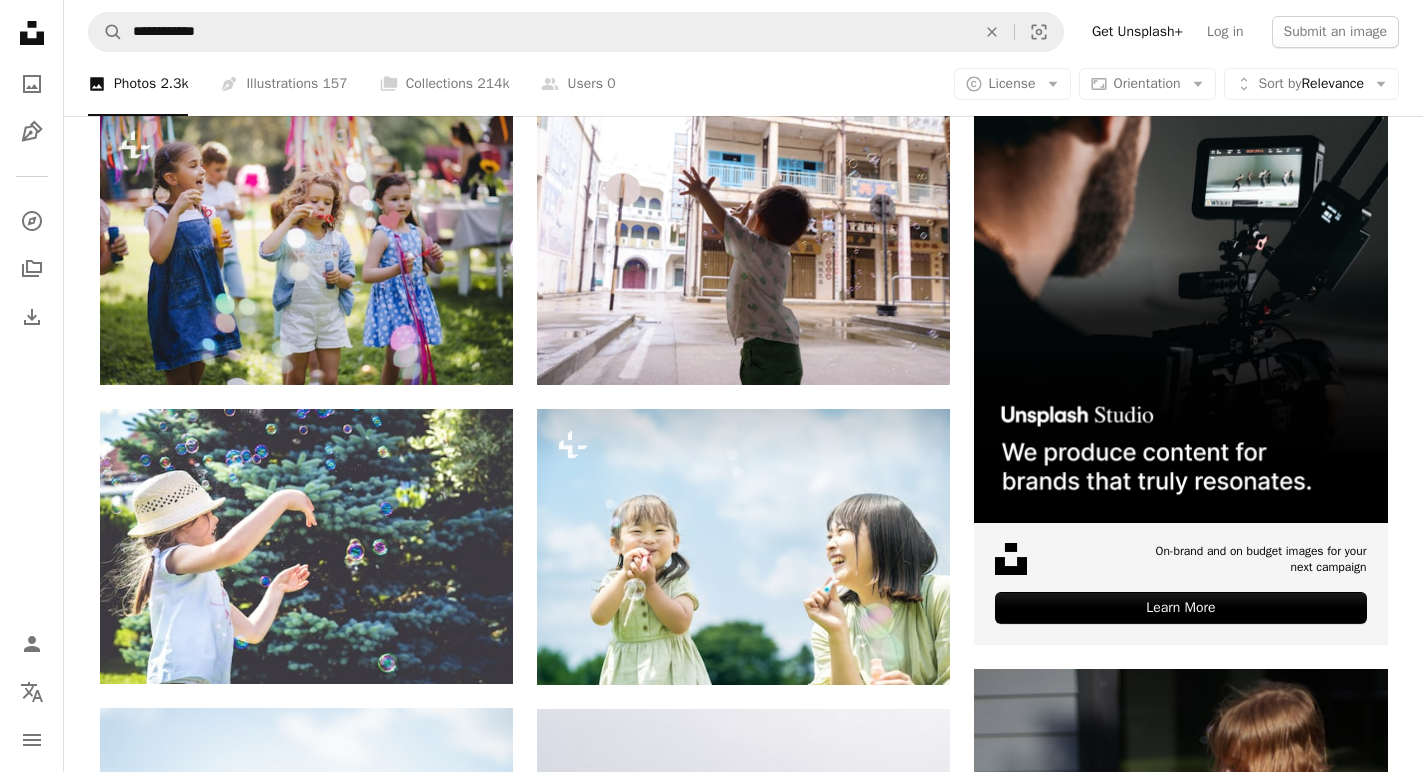 scroll, scrollTop: 394, scrollLeft: 0, axis: vertical 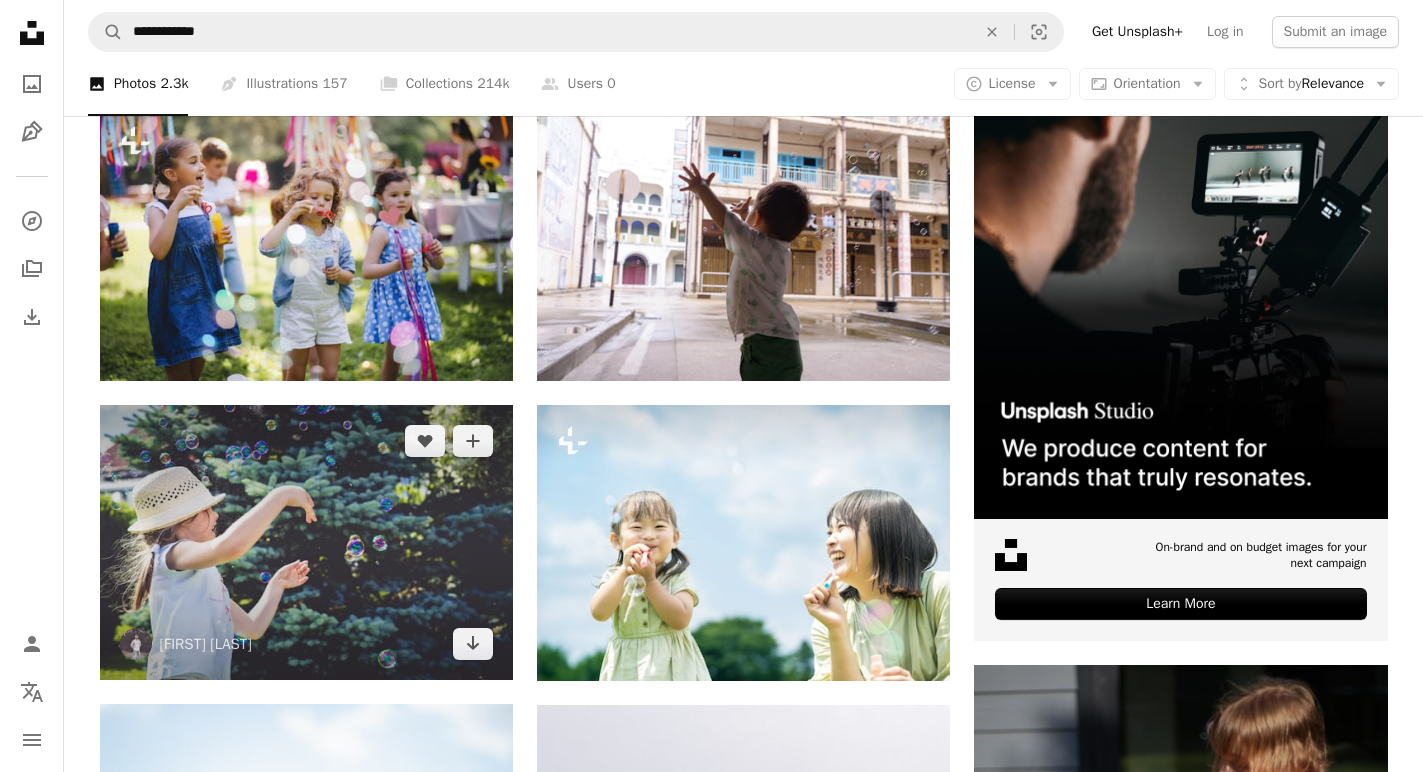click at bounding box center (306, 542) 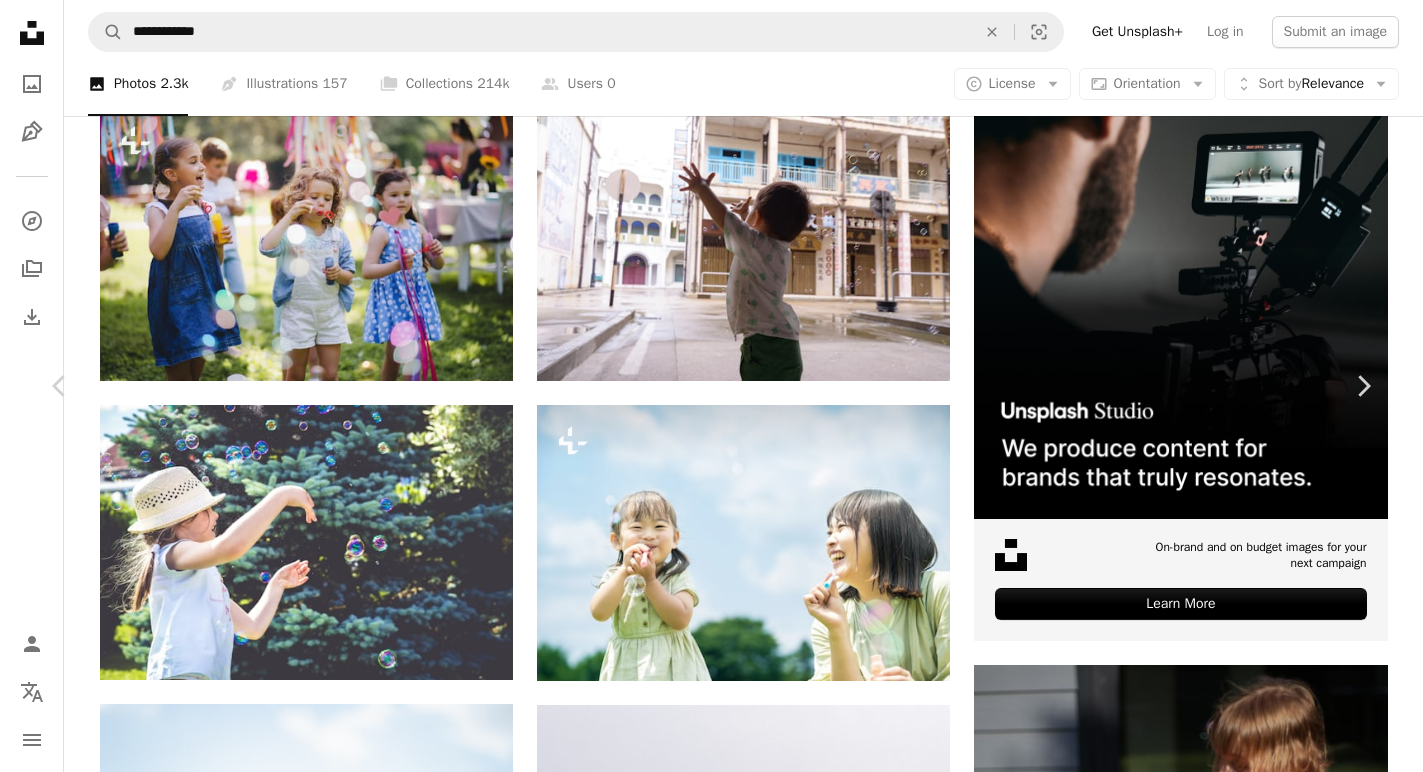 click on "Download free" at bounding box center [1174, 4112] 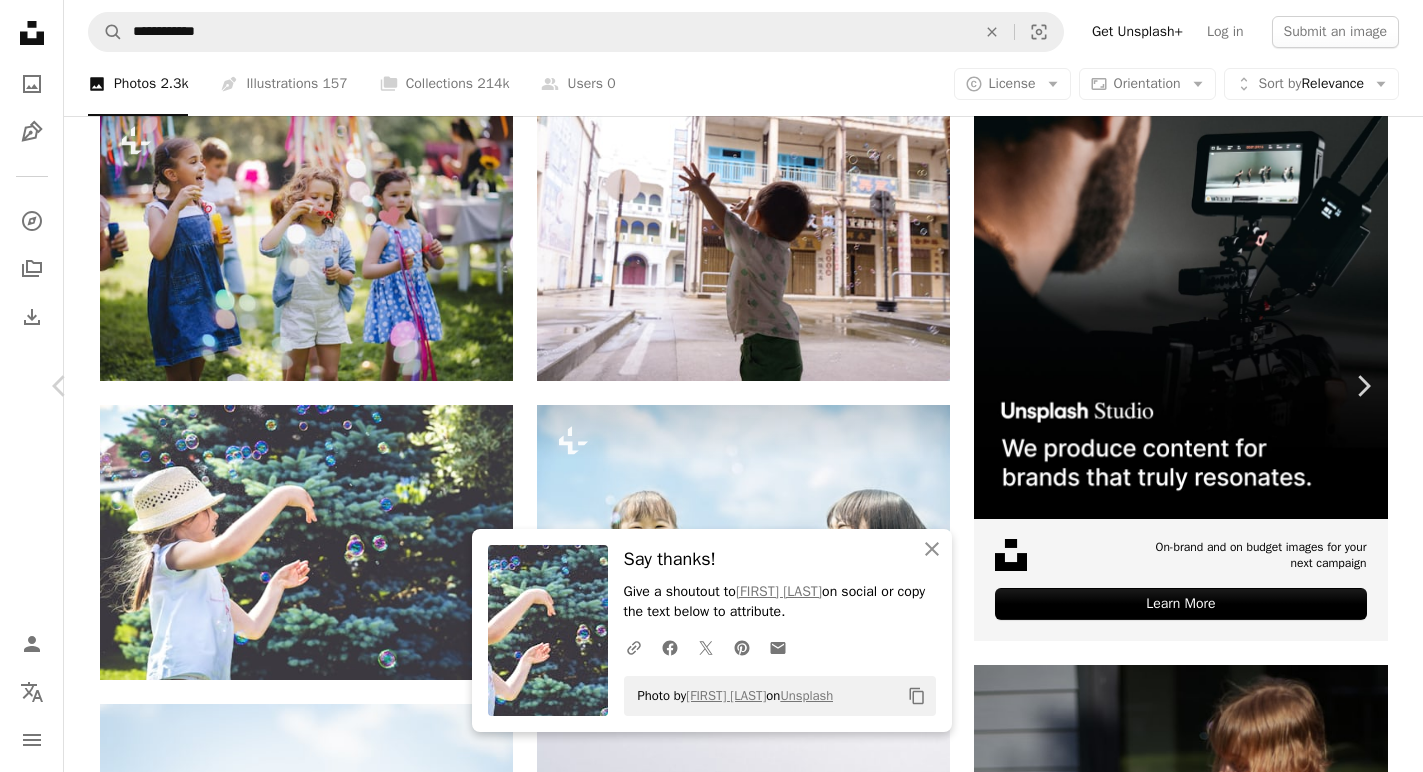 click on "An X shape Chevron left Chevron right An X shape Close Say thanks! Give a shoutout to [FIRST] [LAST] on social or copy the text below to attribute. A URL sharing icon (chains) Facebook icon X (formerly Twitter) icon Pinterest icon An envelope Photo by [FIRST] [LAST] on Unsplash
Copy content [FIRST] [LAST] banjo_89 A heart A plus sign Download free Chevron down Zoom in Views 632,068 Downloads 2,972 A forward-right arrow Share Info icon Info More Actions Little girl having fun with soap bubbles. Calendar outlined Published on October 16, 2019 Camera SONY, ILCE-7M2 Safety Free to use under the Unsplash License girl child bubble soap playing human grey female clothing apparel hat Free stock photos Browse premium related images on iStock | Save 20% with code UNSPLASH20 View more on iStock ↗ Related images A heart A plus sign [FIRST] [LAST] Available for hire A checkmark inside of a circle Arrow pointing down Plus sign for Unsplash+ A heart A plus sign [FIRST] [LAST] For Unsplash+ A lock Download" at bounding box center [711, 4451] 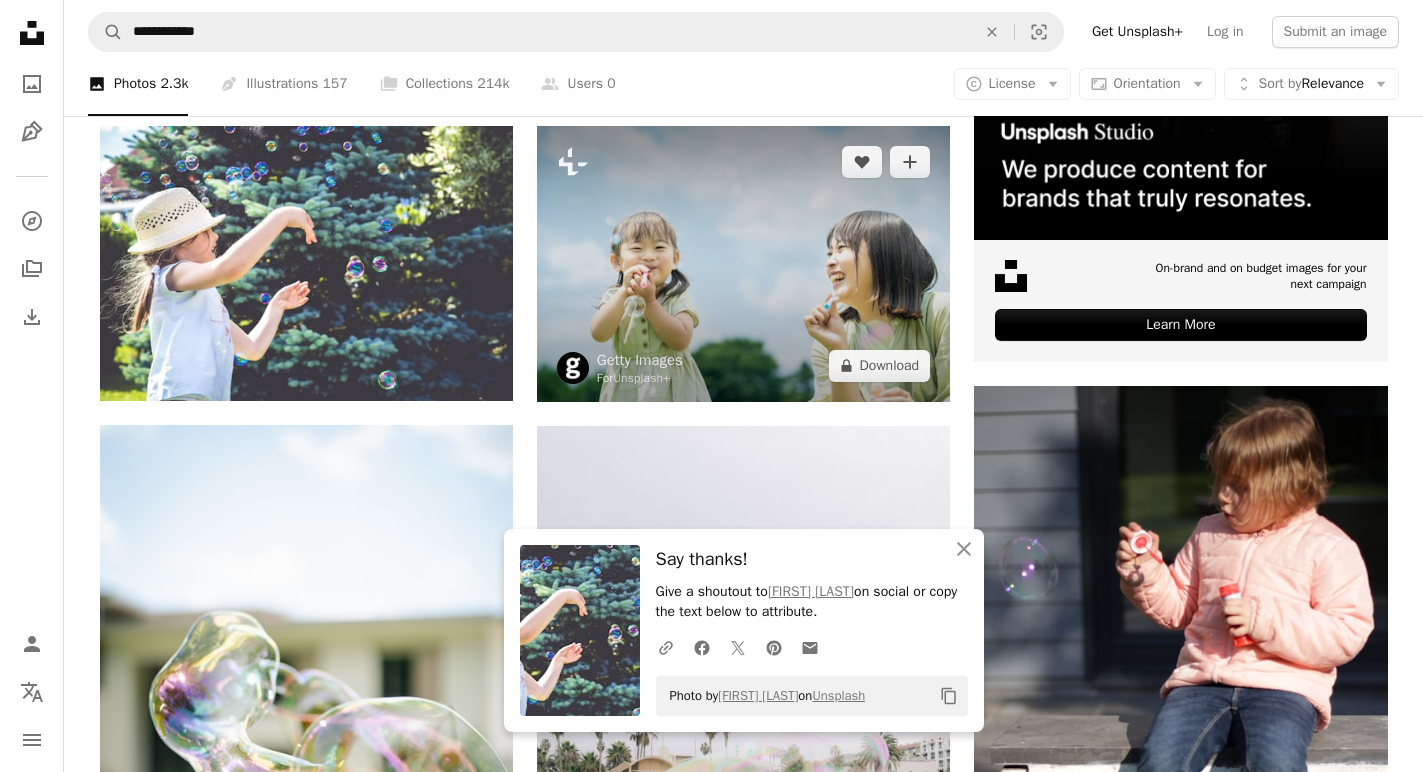 scroll, scrollTop: 682, scrollLeft: 0, axis: vertical 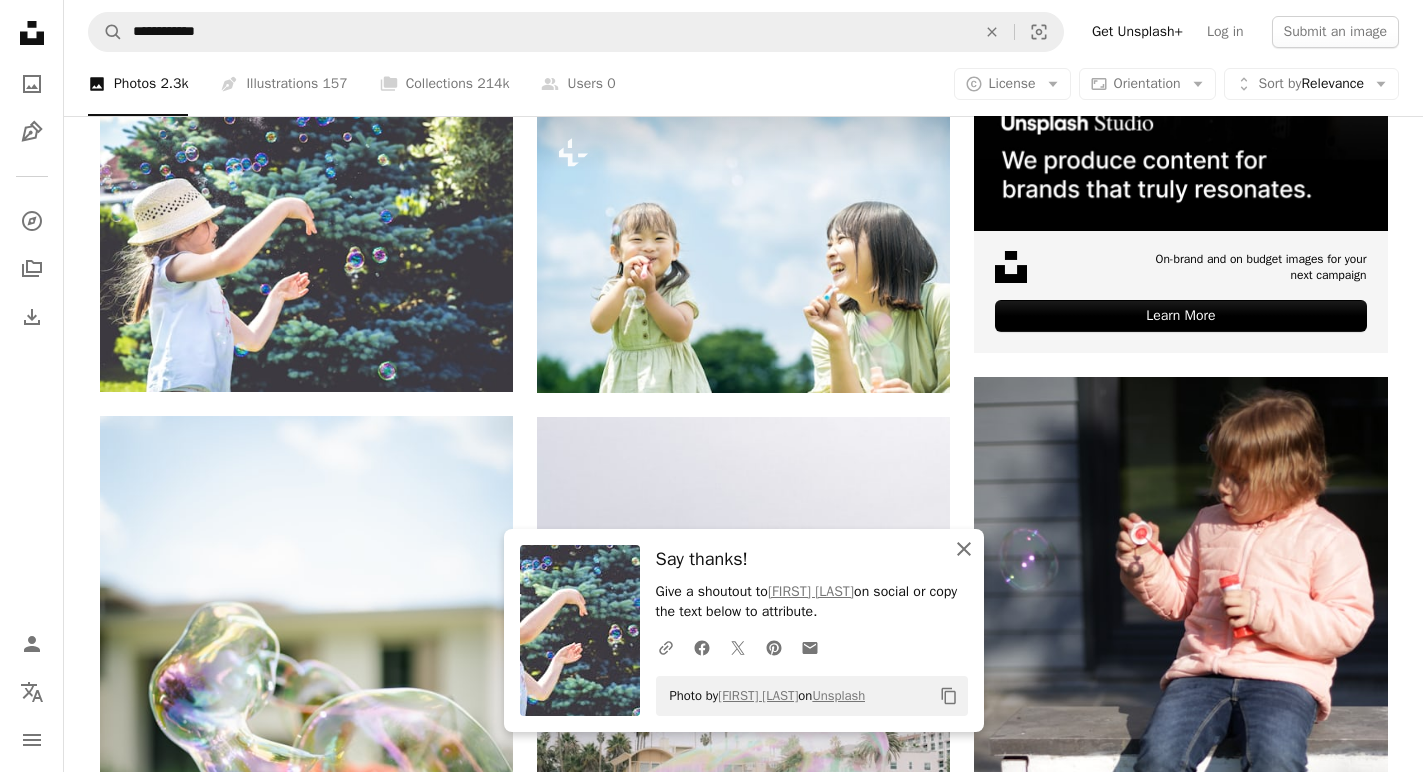 click on "An X shape" 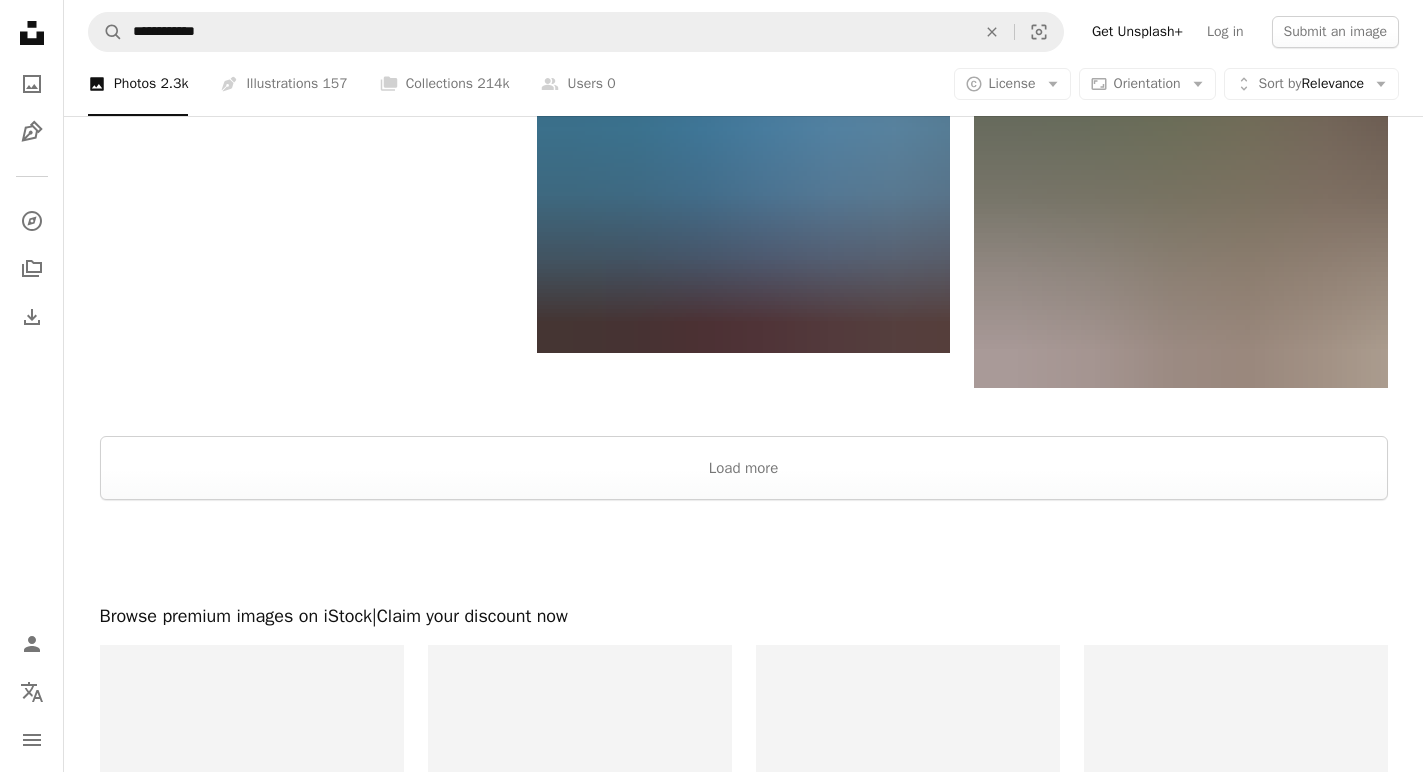 scroll, scrollTop: 3216, scrollLeft: 0, axis: vertical 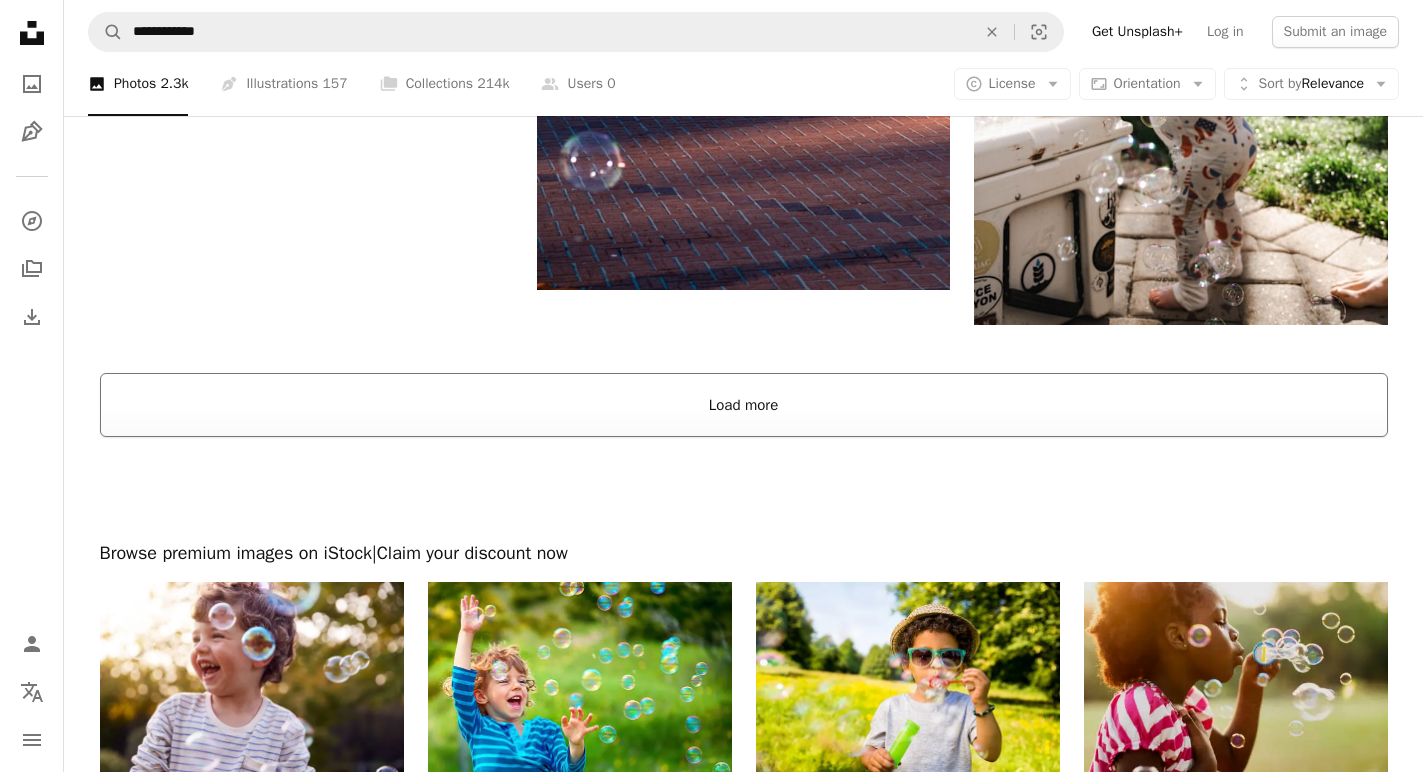 click on "Load more" at bounding box center (744, 405) 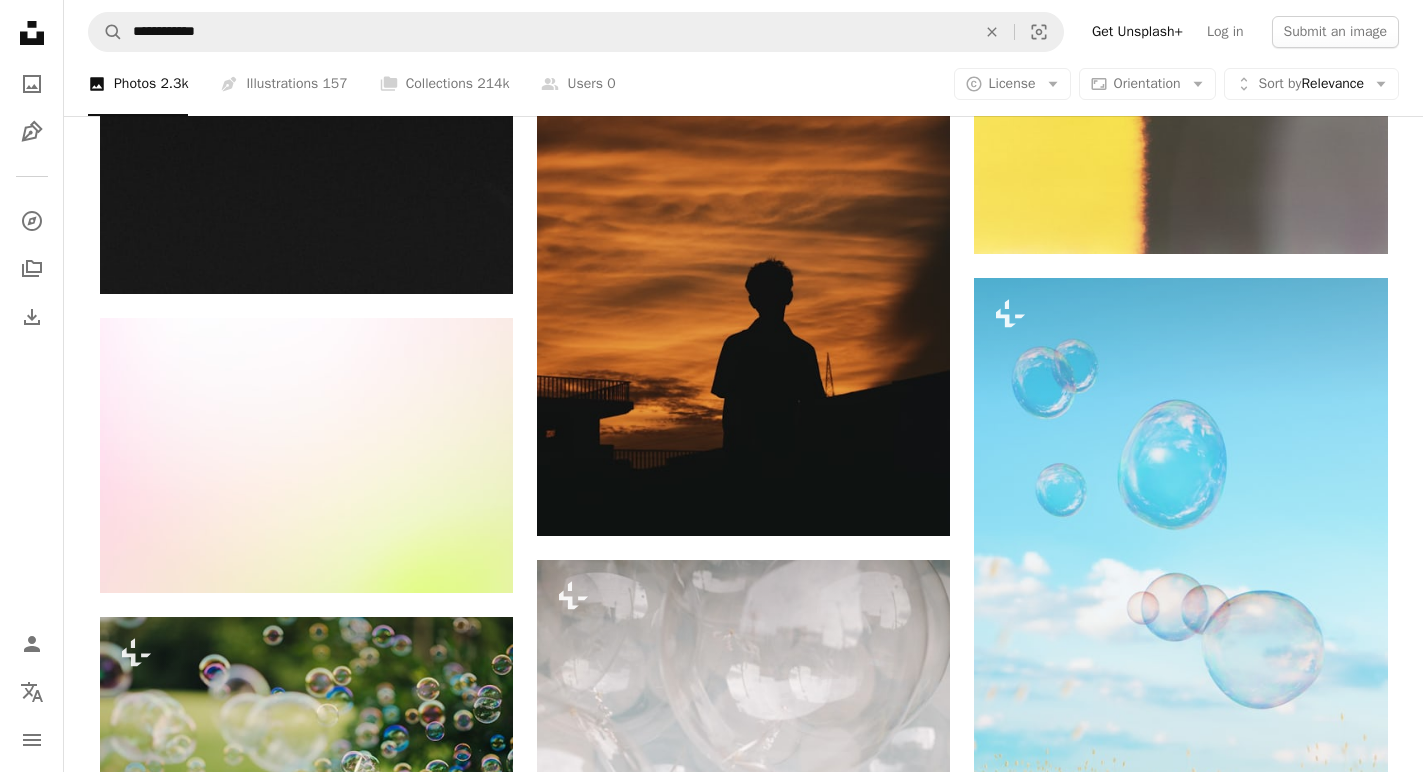 scroll, scrollTop: 30468, scrollLeft: 0, axis: vertical 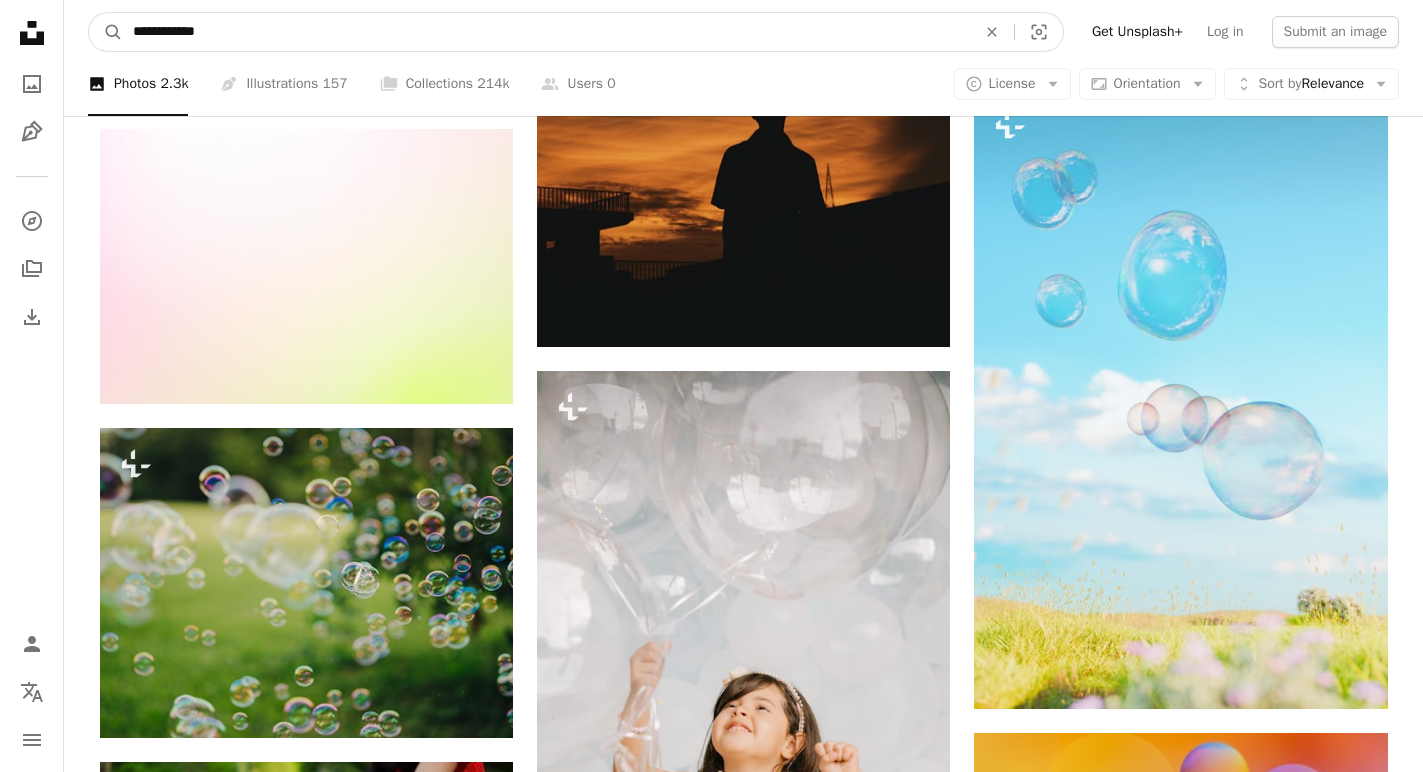 drag, startPoint x: 230, startPoint y: 23, endPoint x: 167, endPoint y: 25, distance: 63.03174 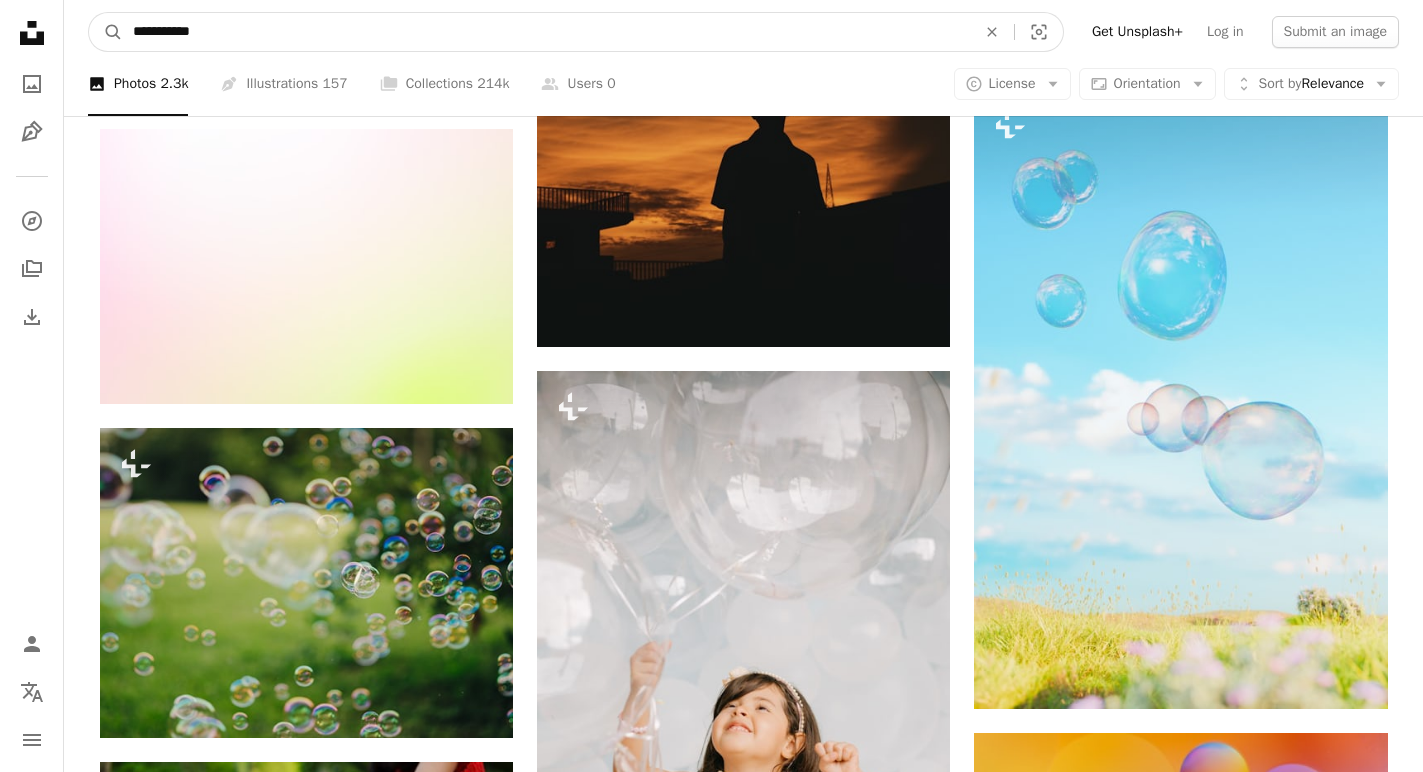 type on "**********" 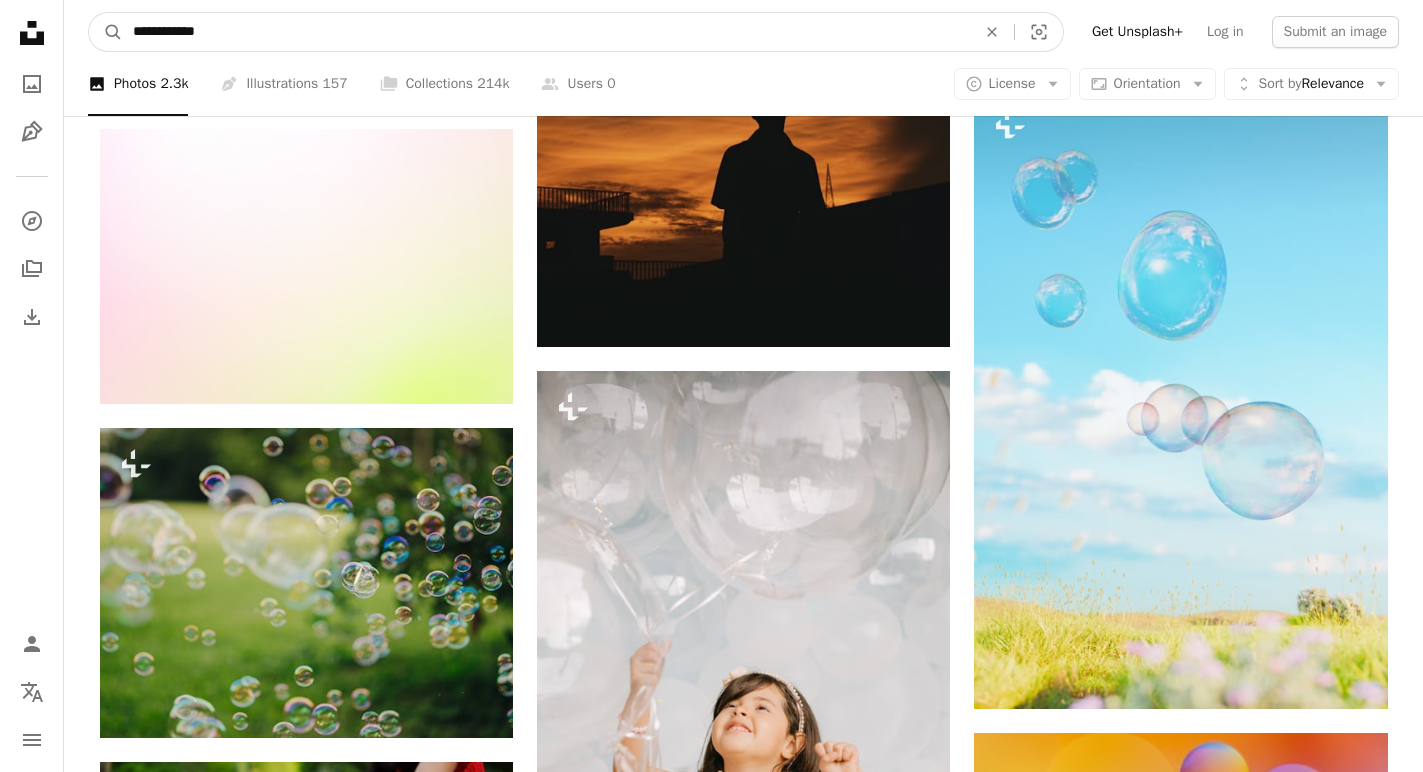 click on "A magnifying glass" at bounding box center (106, 32) 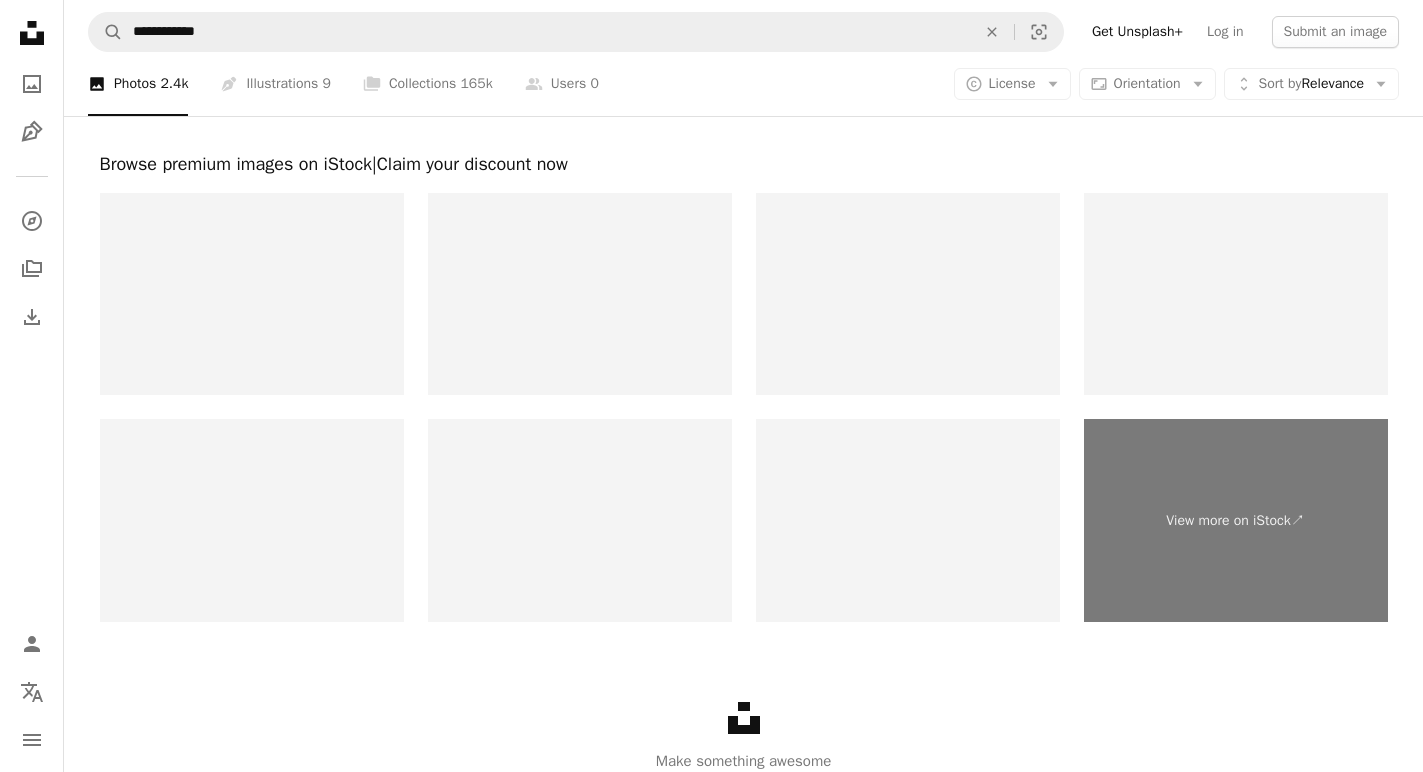 scroll, scrollTop: 3850, scrollLeft: 0, axis: vertical 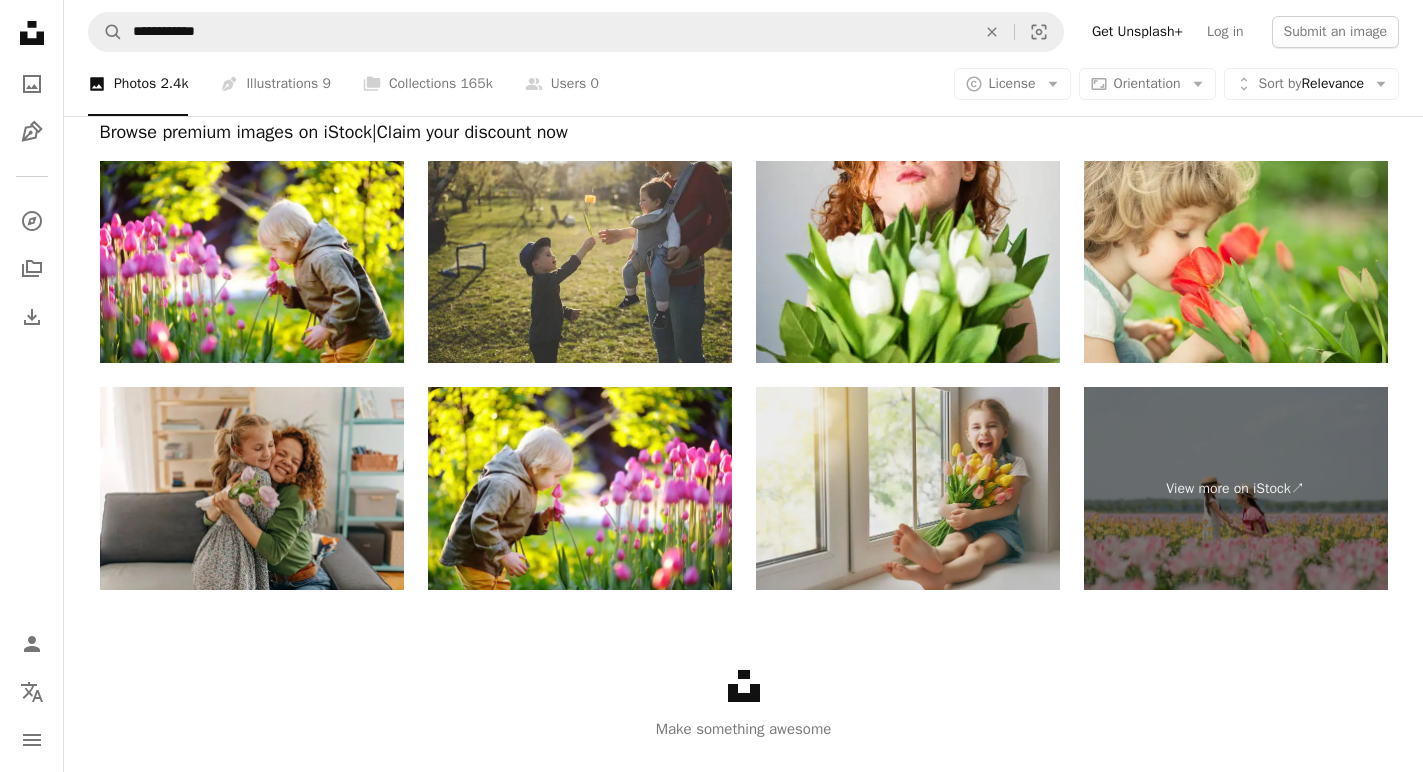 click at bounding box center [908, 488] 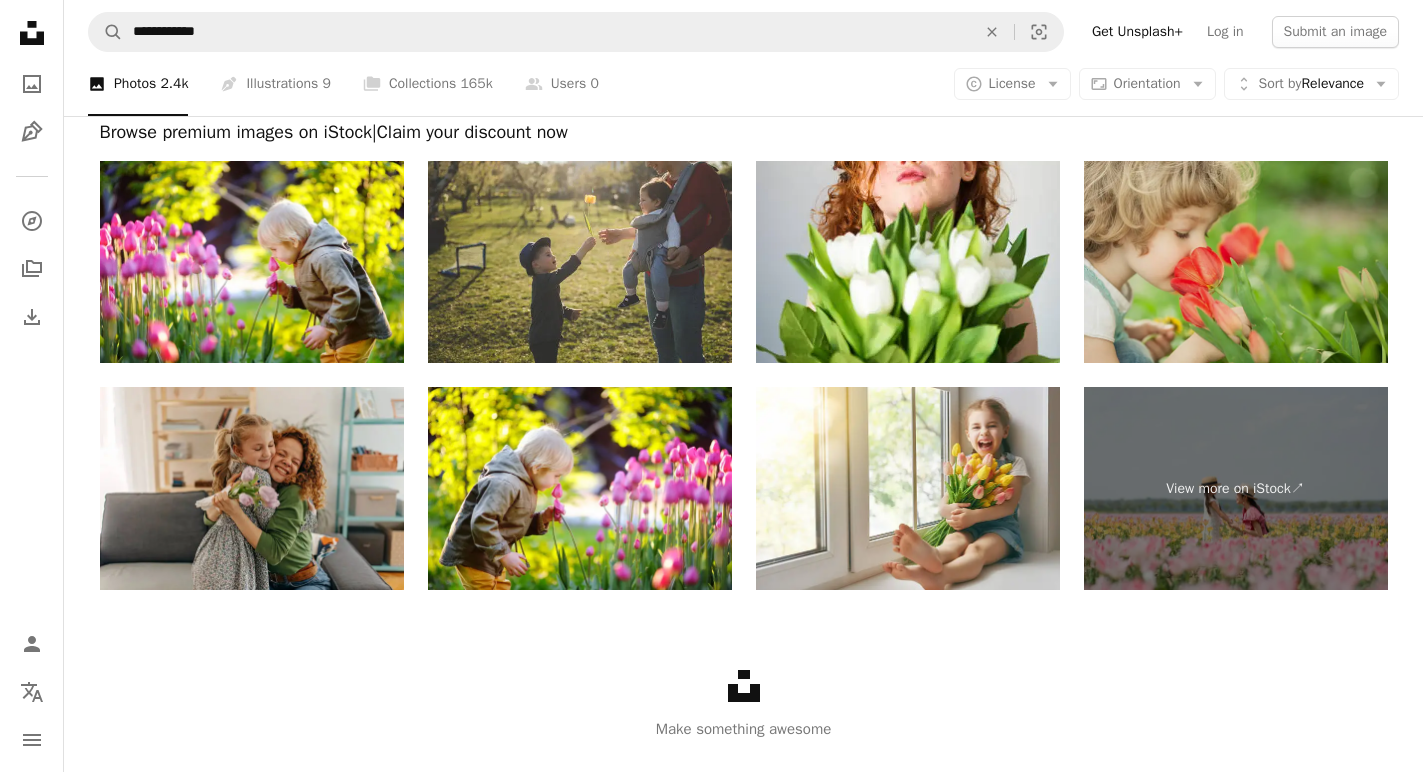 click at bounding box center (1236, 262) 